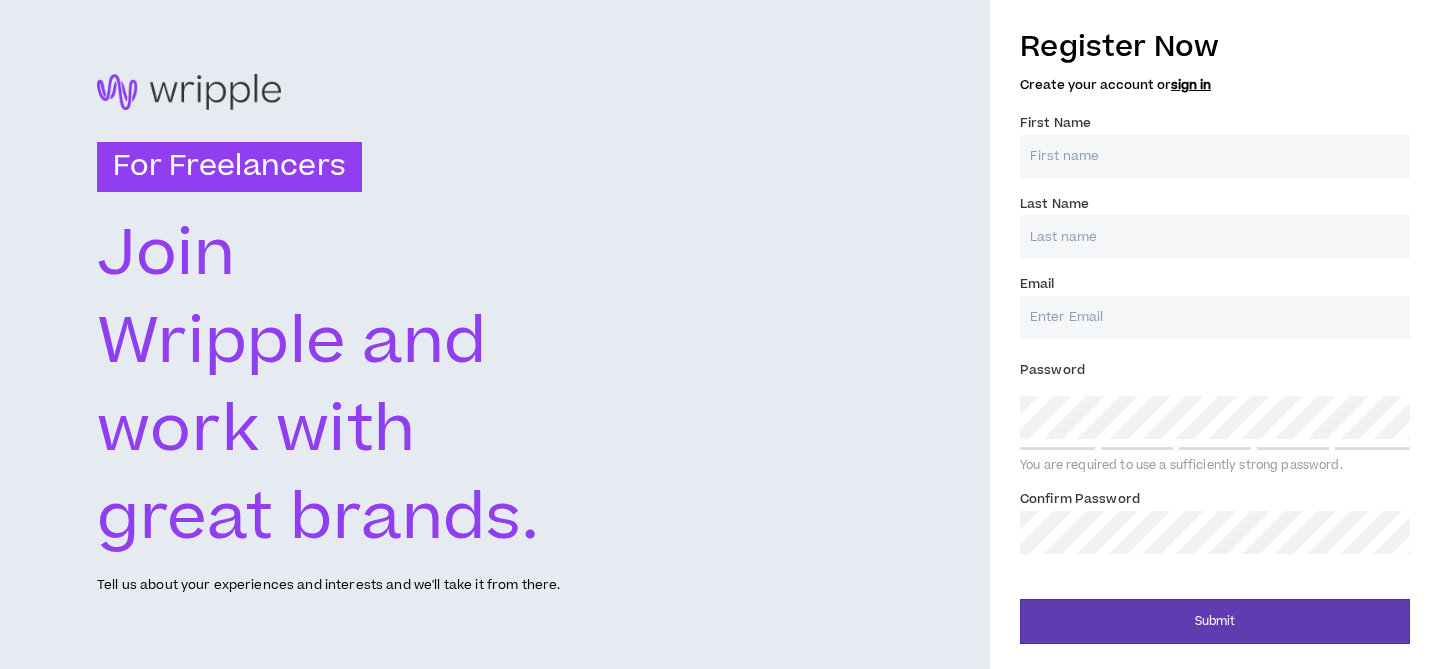 scroll, scrollTop: 0, scrollLeft: 0, axis: both 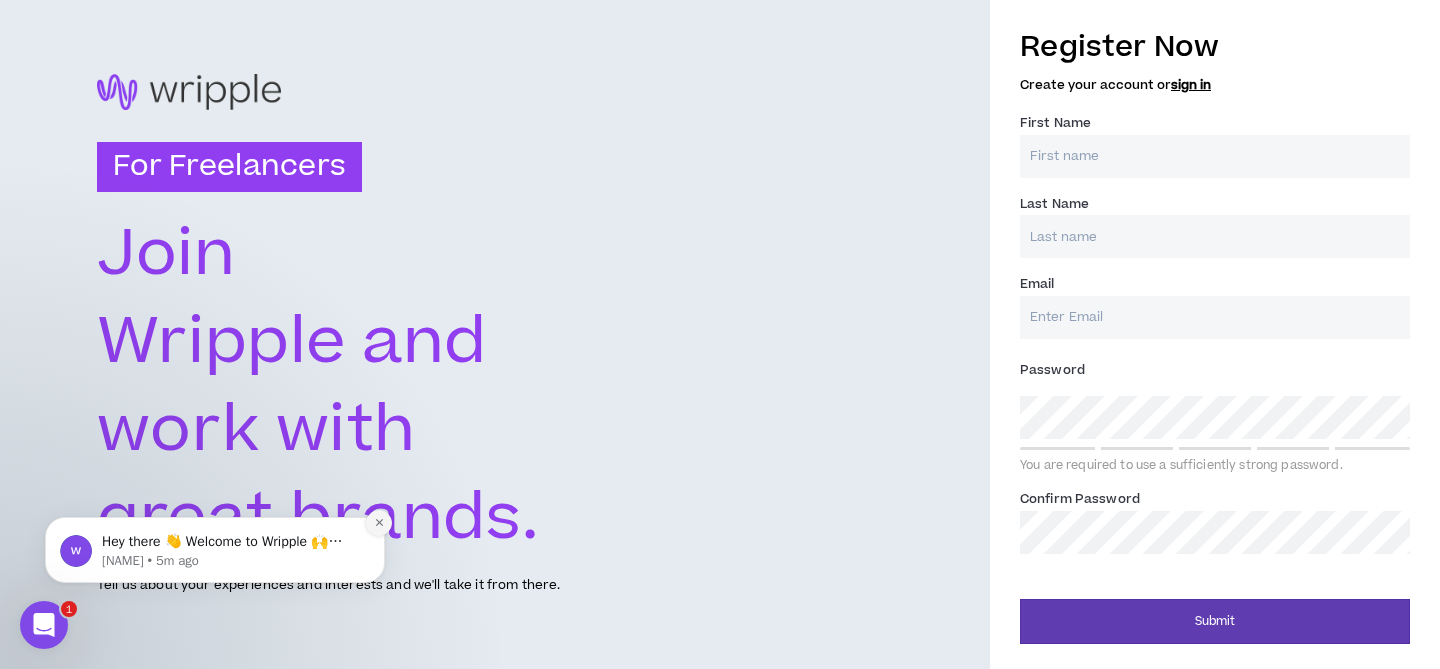 click 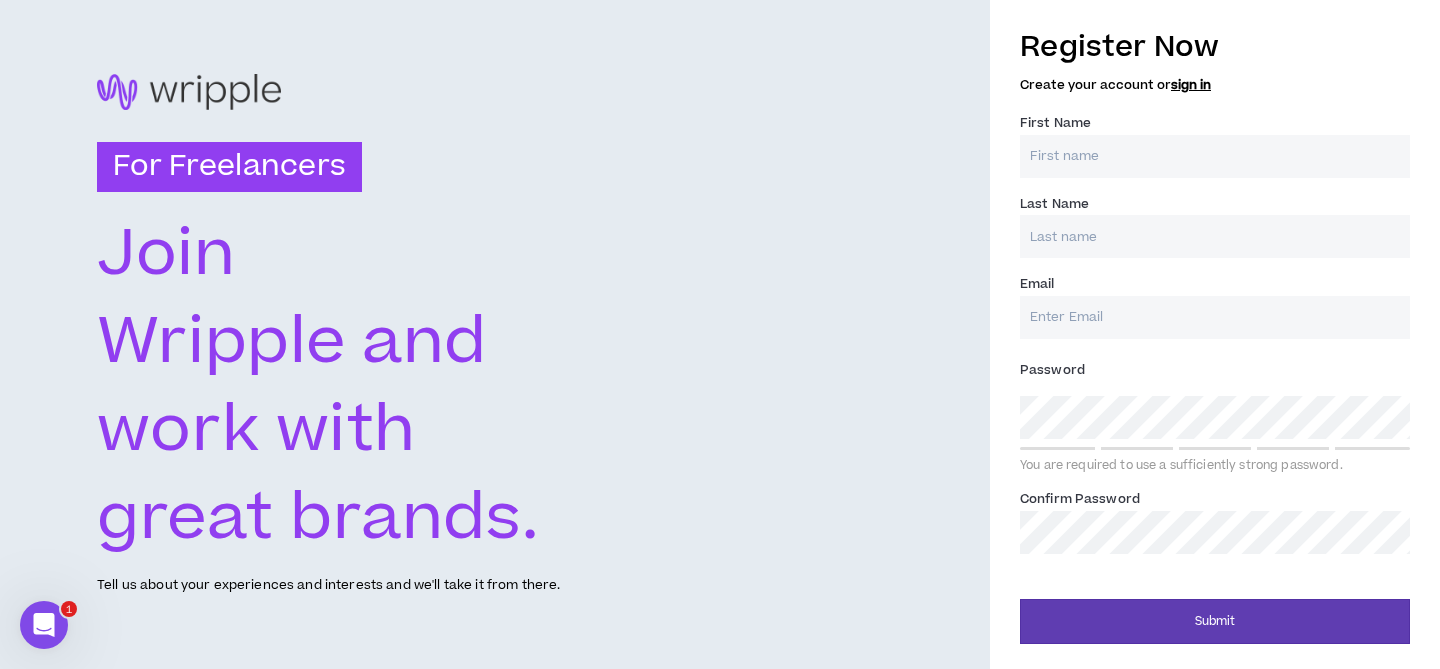 click on "First Name  *" at bounding box center (1215, 156) 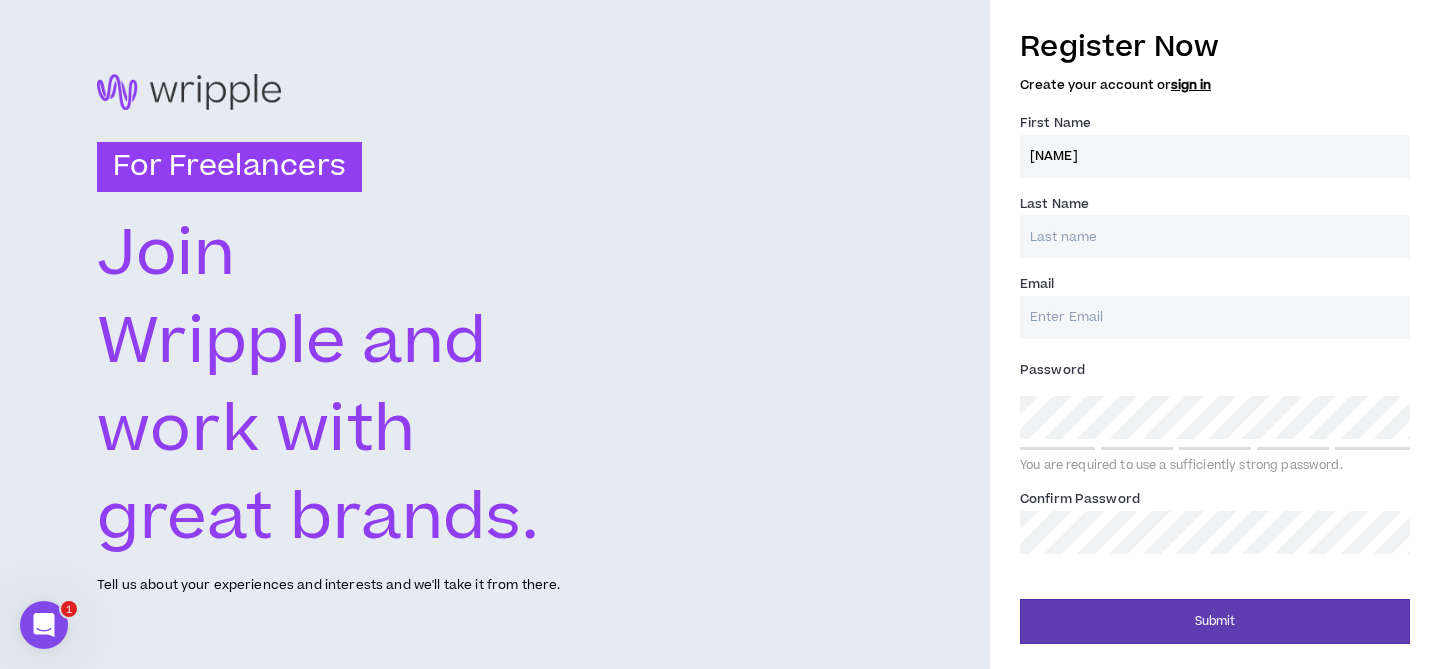 type on "[NAME]" 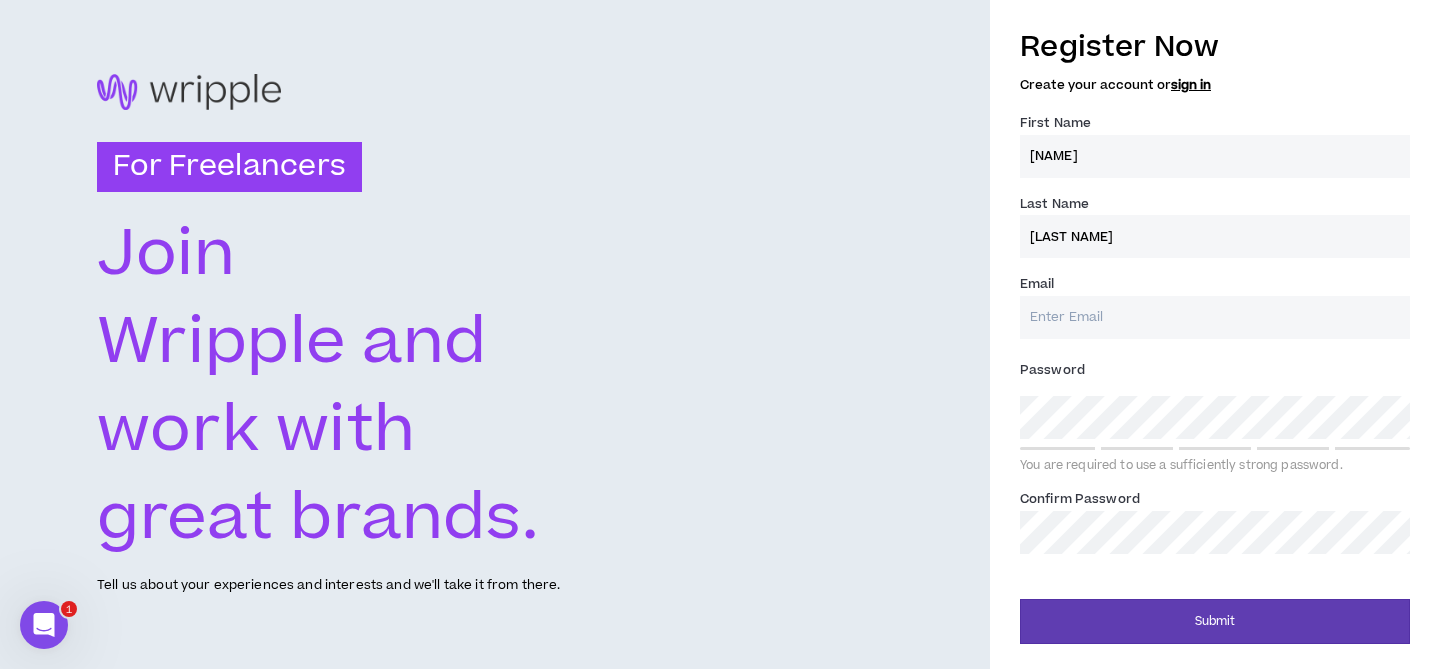 type on "[LAST NAME]" 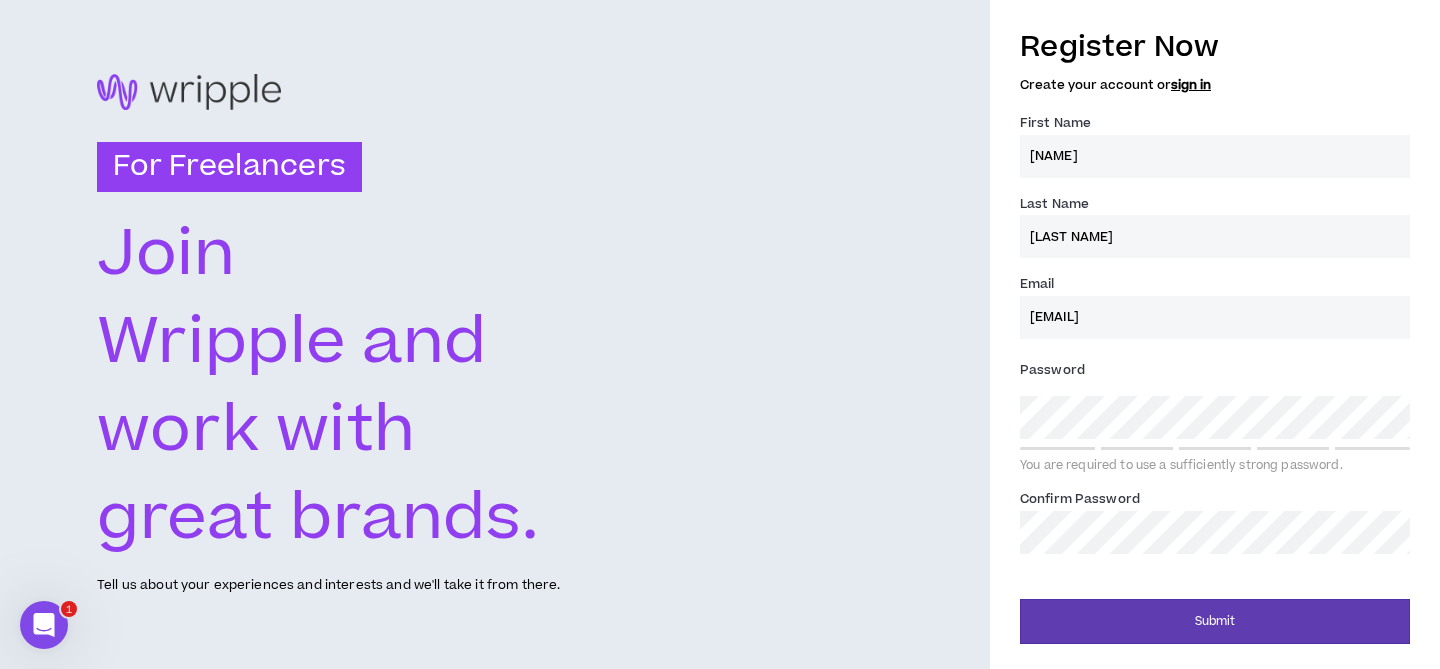 type on "[EMAIL]" 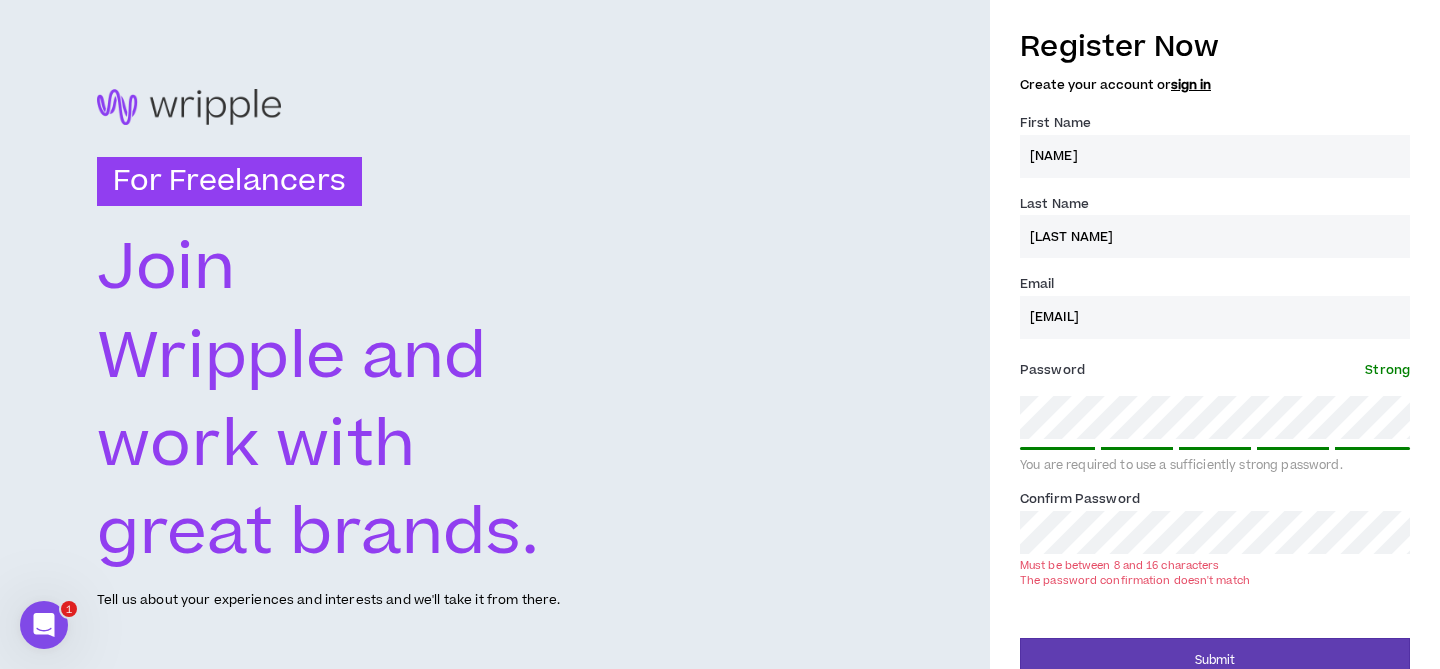 scroll, scrollTop: 14, scrollLeft: 0, axis: vertical 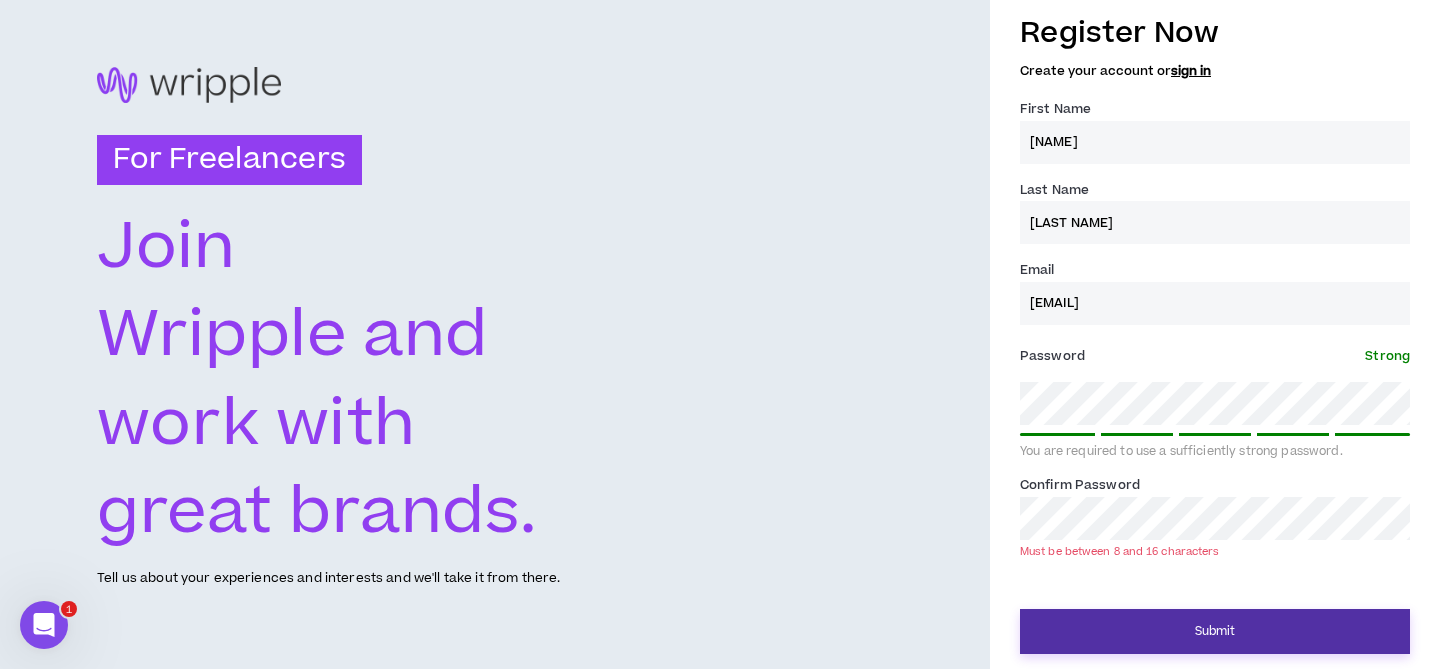 click on "Submit" at bounding box center (1215, 631) 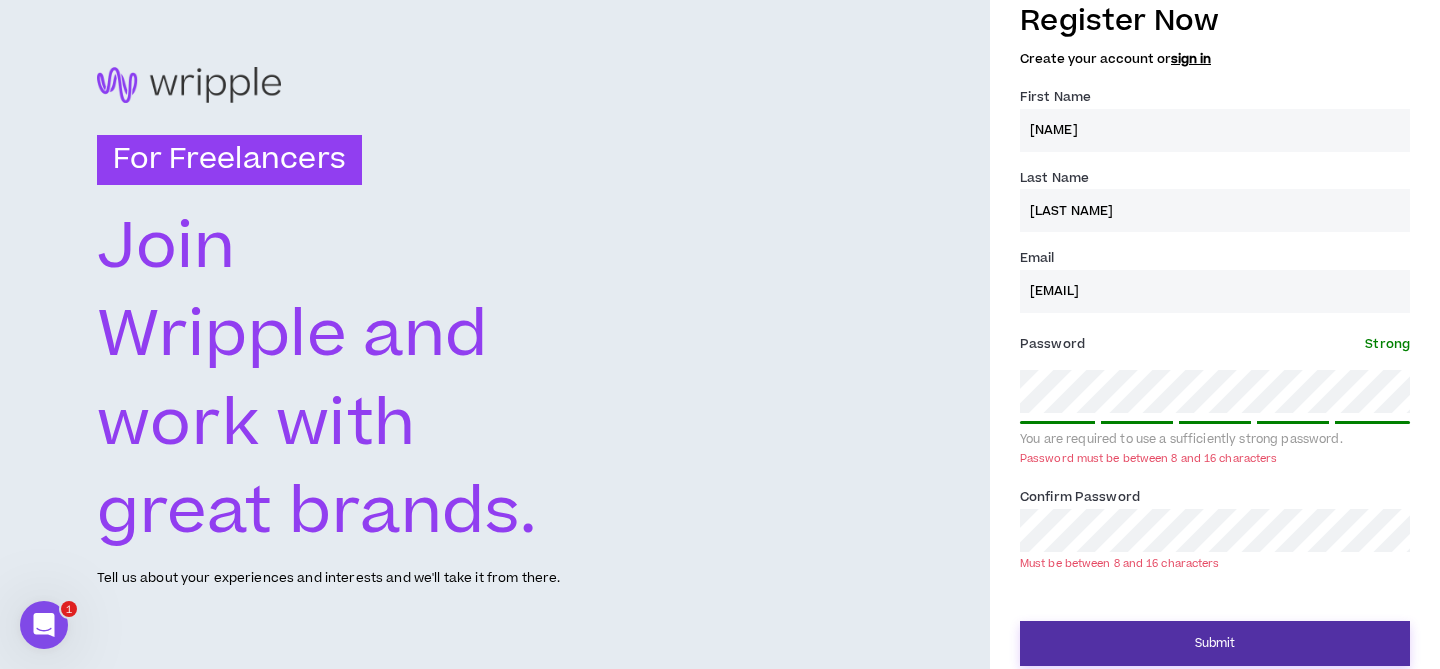scroll, scrollTop: 38, scrollLeft: 0, axis: vertical 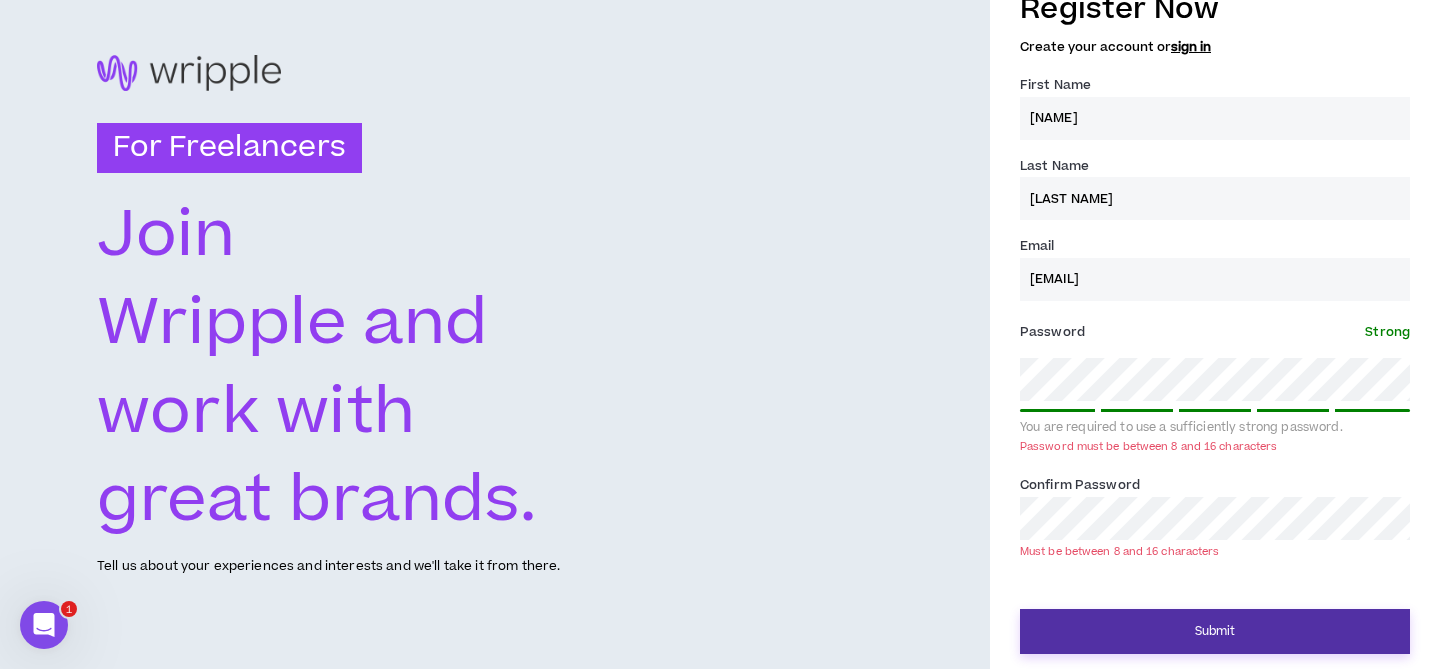 click on "Submit" at bounding box center [1215, 631] 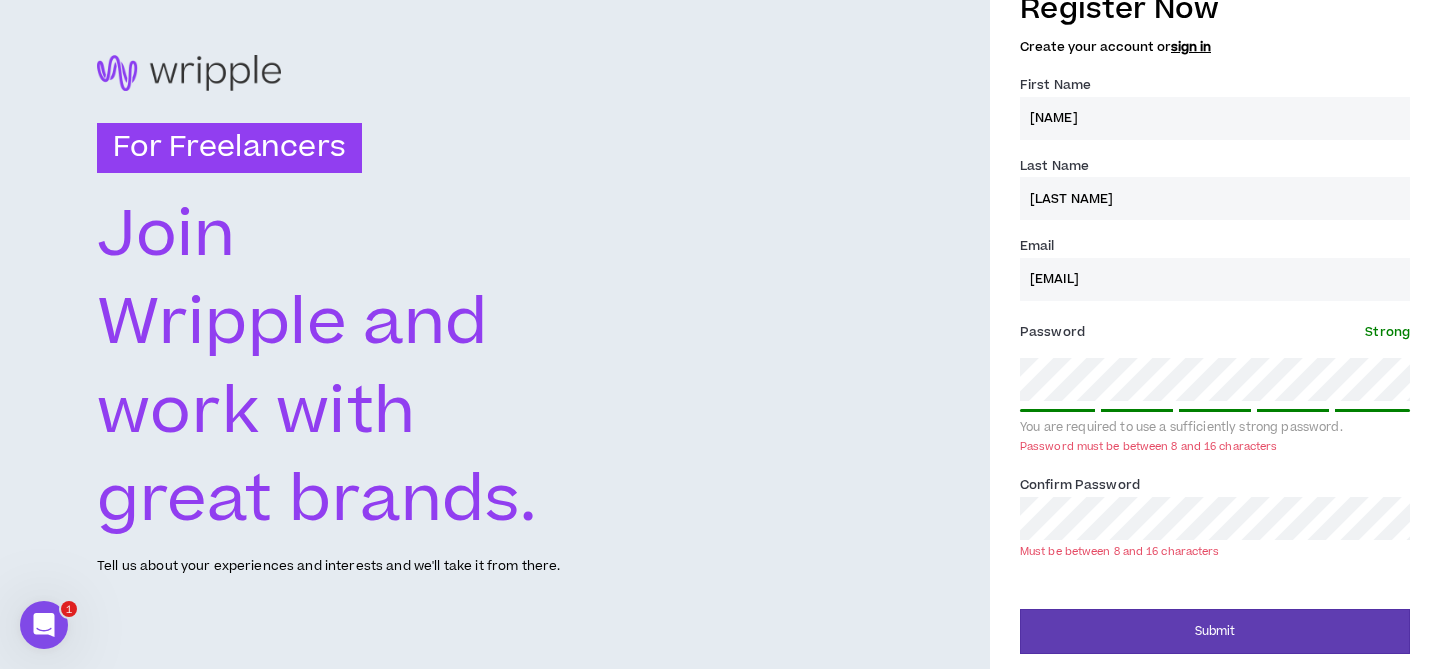 click on "For Freelancers Join Wripple and work with great brands. Tell us about your experiences and interests and we'll take it from there. Register Now Create your account or  sign in First Name  * [NAME] Last Name  * [LAST NAME] Email  * [EMAIL] Password  * Strong You are required to use a sufficiently strong password. Password must be between 8 and 16 characters Confirm Password  * Must be between 8 and 16 characters Submit" at bounding box center (720, 316) 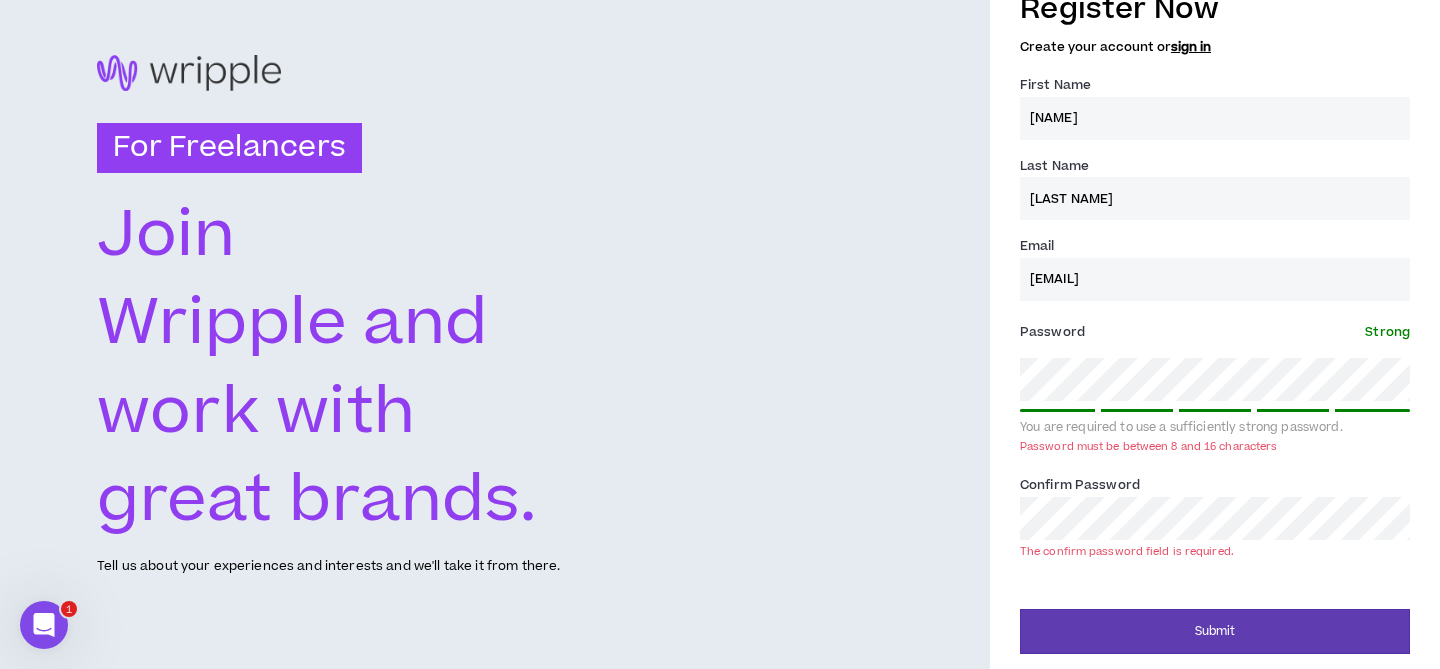 click on "For Freelancers Join Wripple and work with great brands. Tell us about your experiences and interests and we'll take it from there. Register Now Create your account or  sign in First Name  * [NAME] Last Name  * [LAST NAME] Email  * [EMAIL] Password  * Strong You are required to use a sufficiently strong password. Password must be between 8 and 16 characters Confirm Password  * The confirm password field is required. Submit" at bounding box center [720, 316] 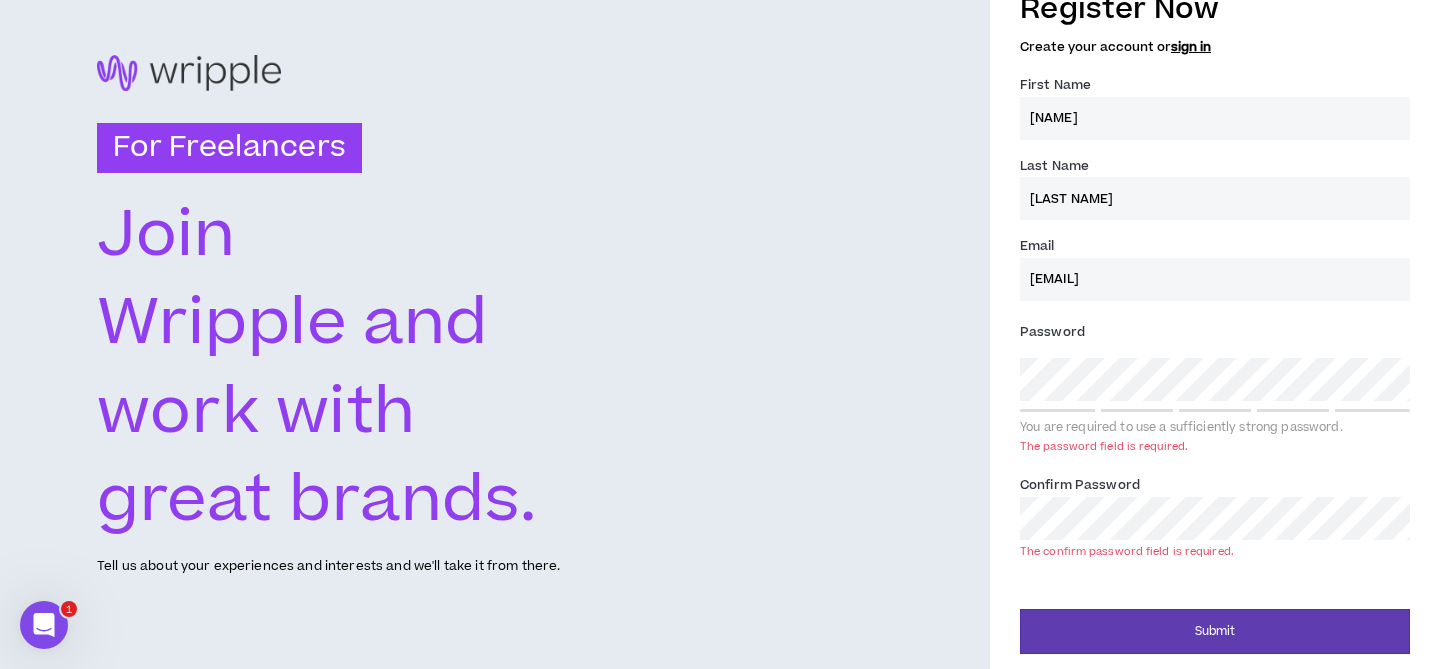click on "For Freelancers Join Wripple and work with great brands. Tell us about your experiences and interests and we'll take it from there." at bounding box center [495, 316] 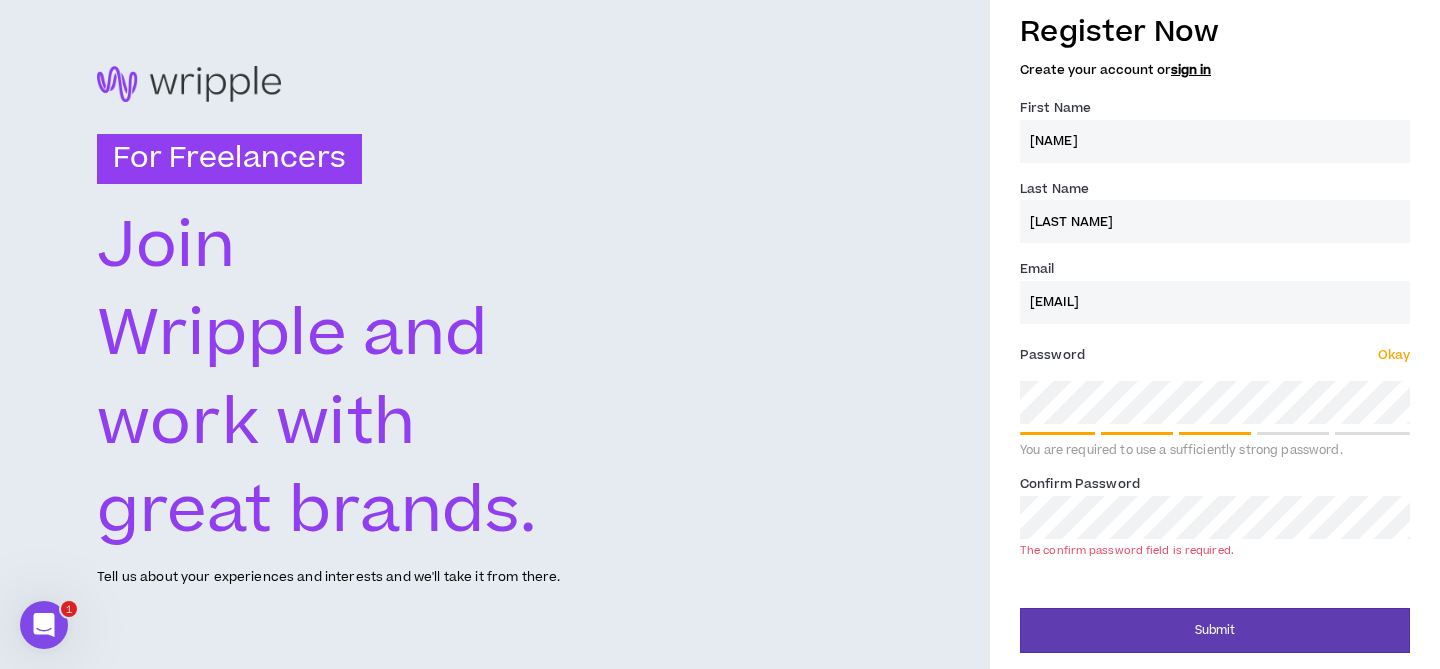 scroll, scrollTop: 14, scrollLeft: 0, axis: vertical 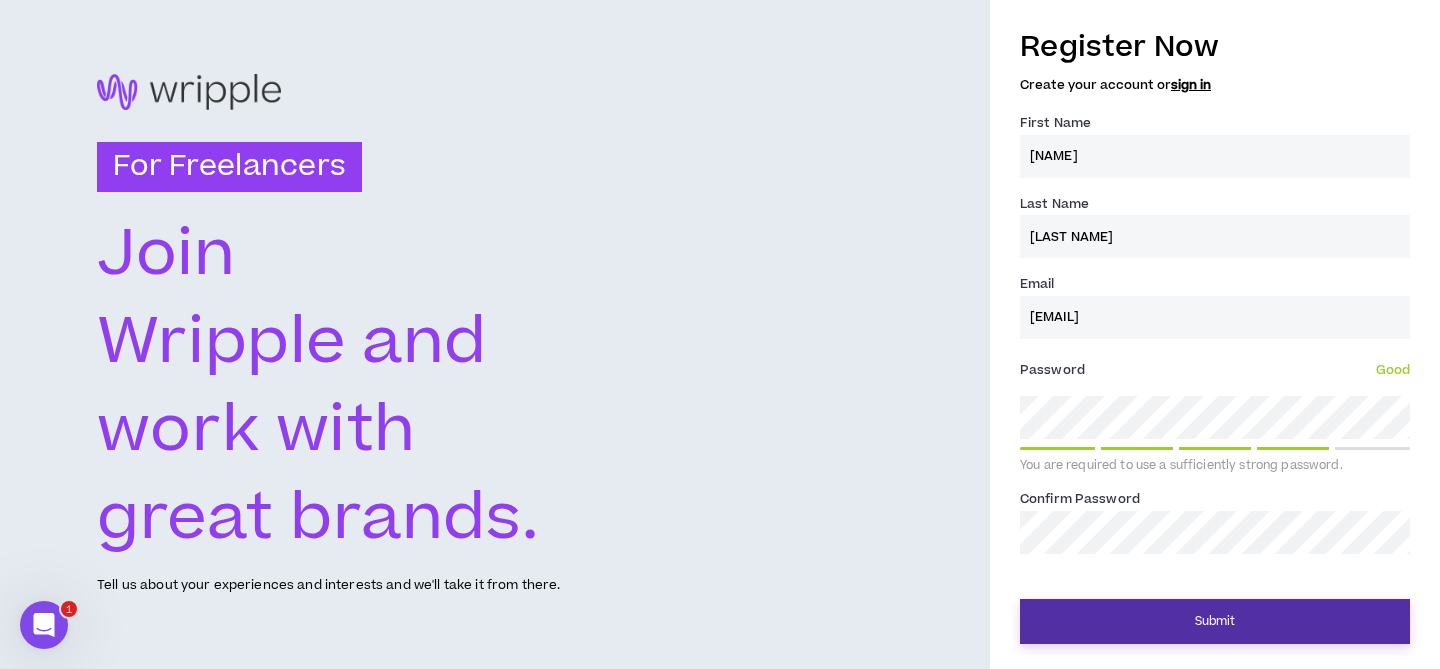 click on "Submit" at bounding box center (1215, 621) 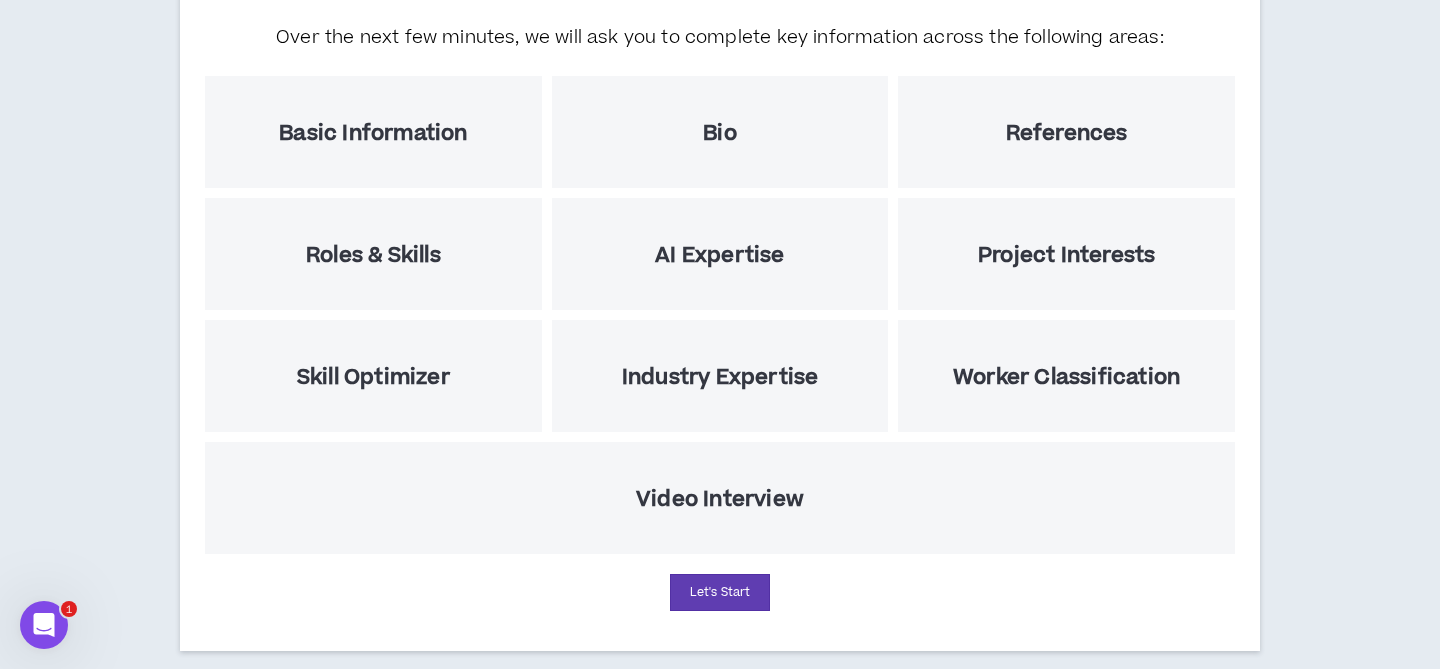scroll, scrollTop: 193, scrollLeft: 0, axis: vertical 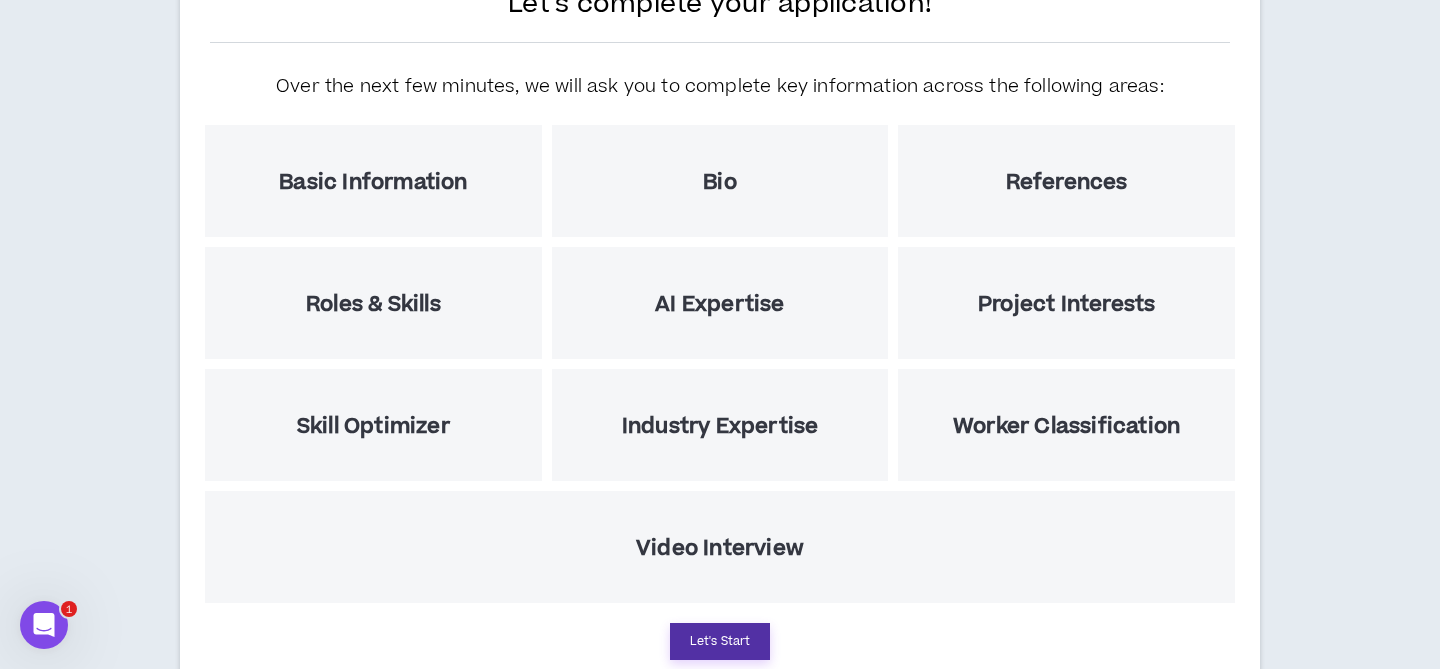 click on "Let's Start" at bounding box center (720, 641) 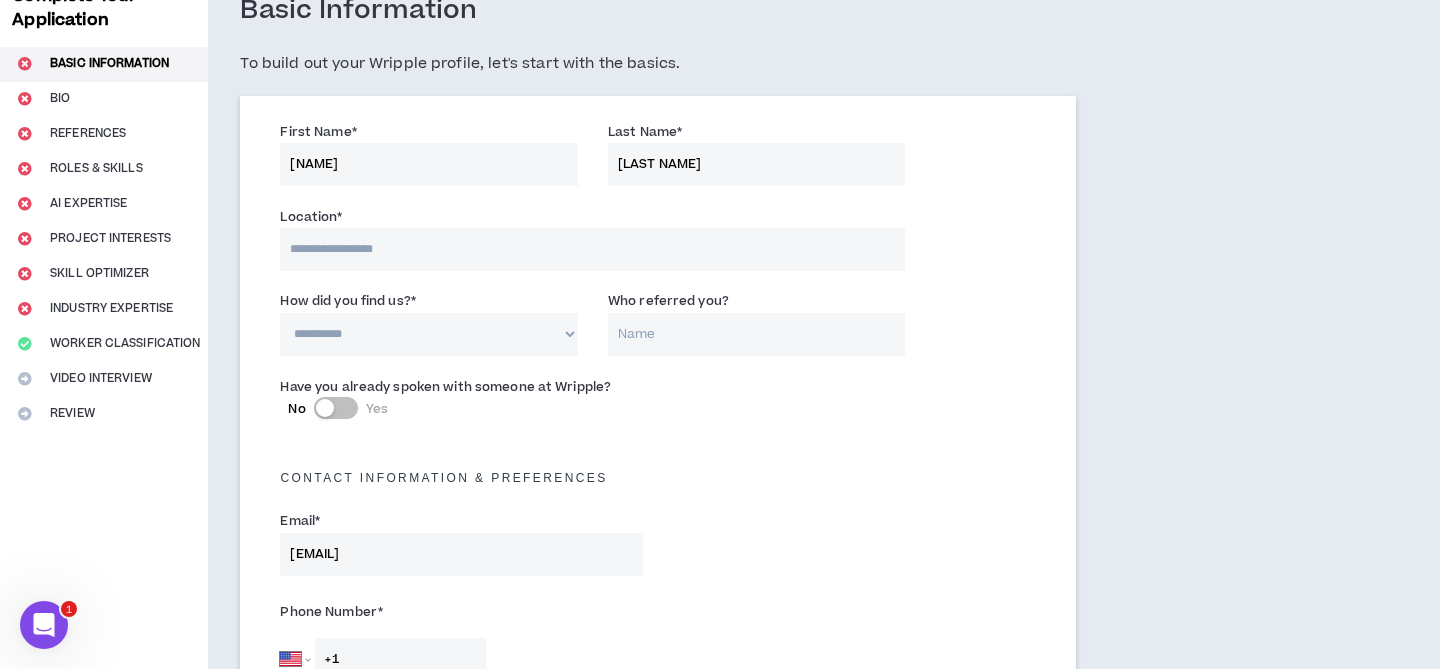 scroll, scrollTop: 0, scrollLeft: 0, axis: both 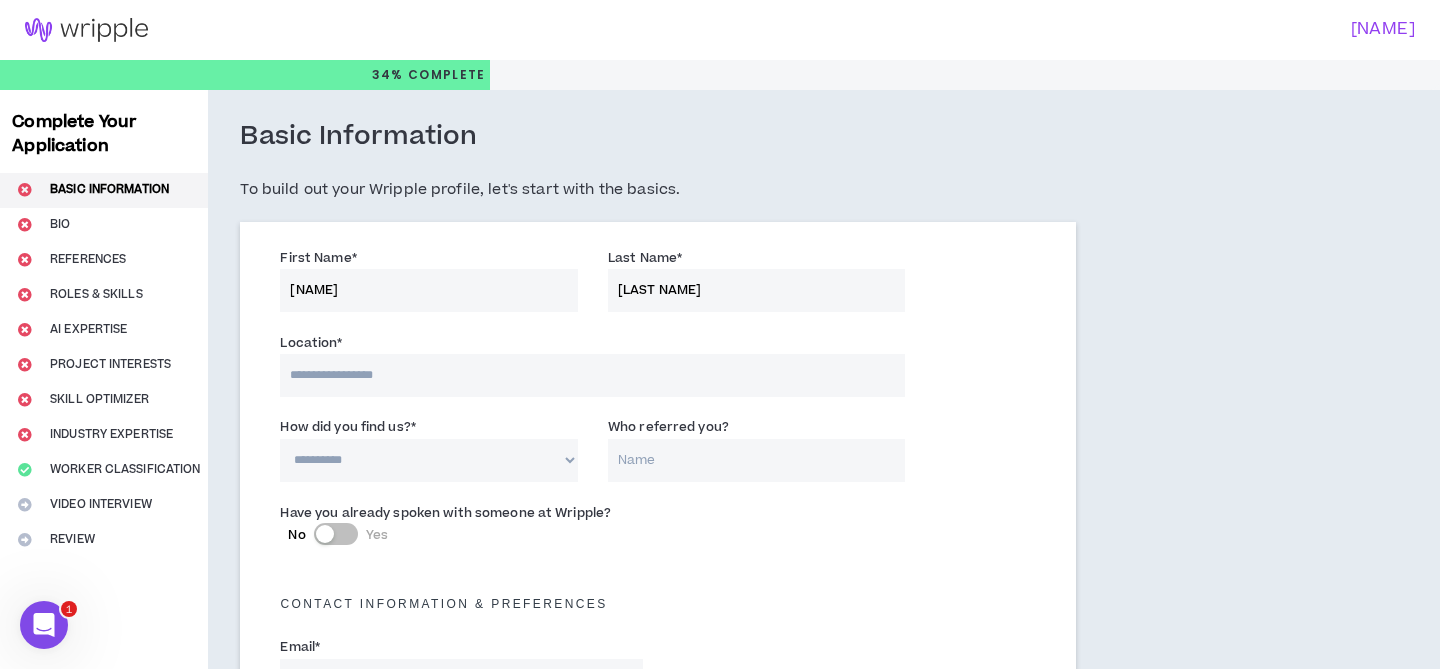 click on "[NAME]" at bounding box center (429, 290) 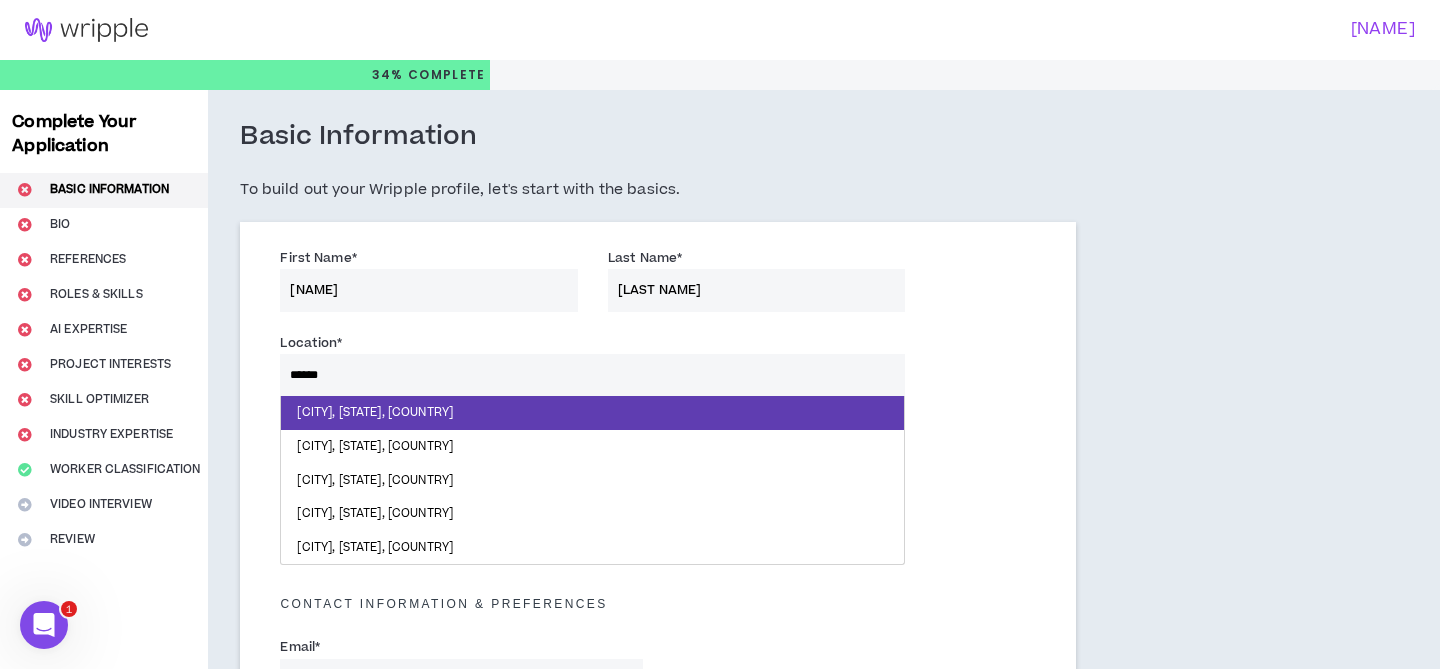 type on "*******" 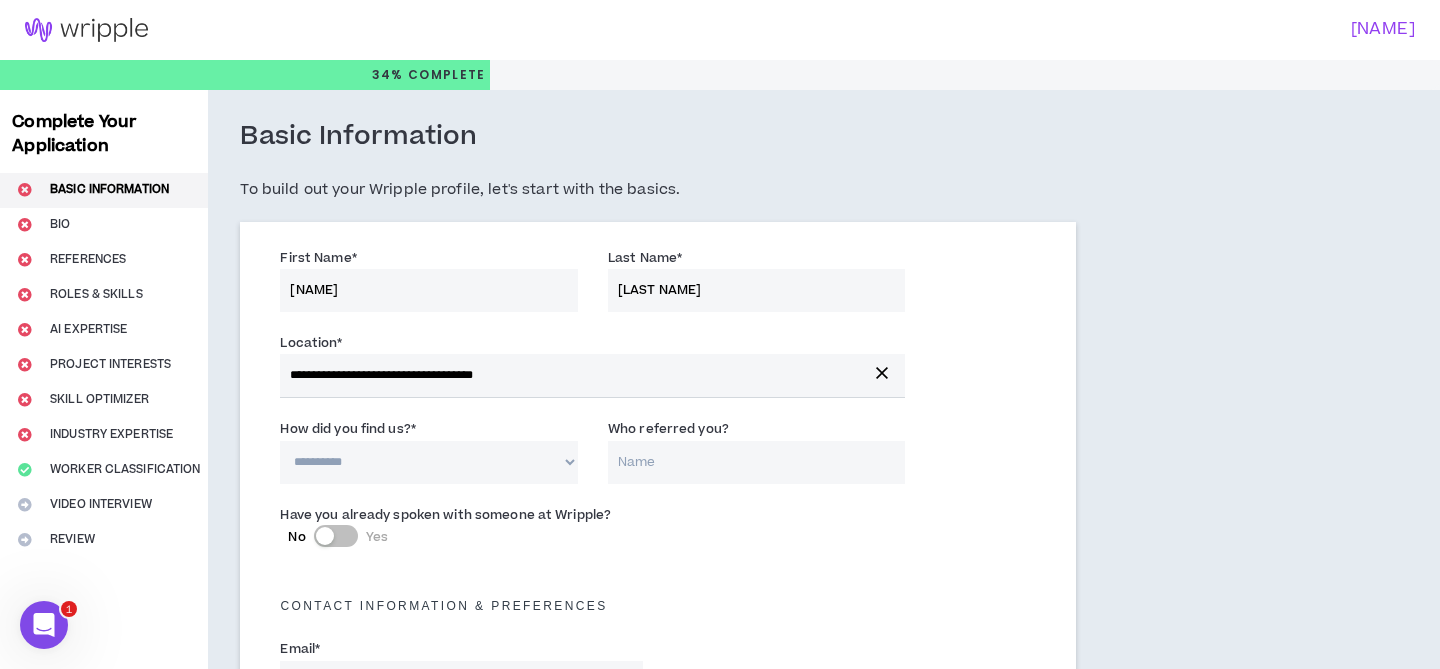 click on "**********" at bounding box center [429, 462] 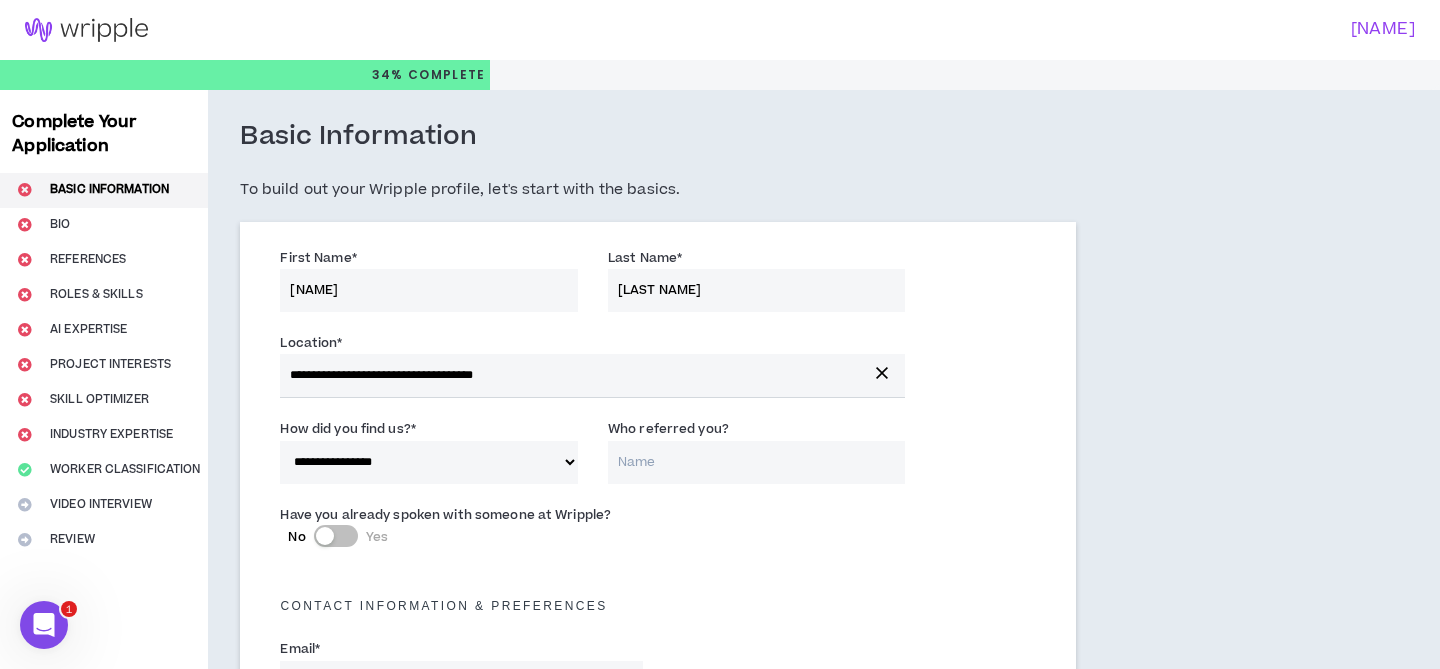 click on "Who referred you?" at bounding box center (757, 462) 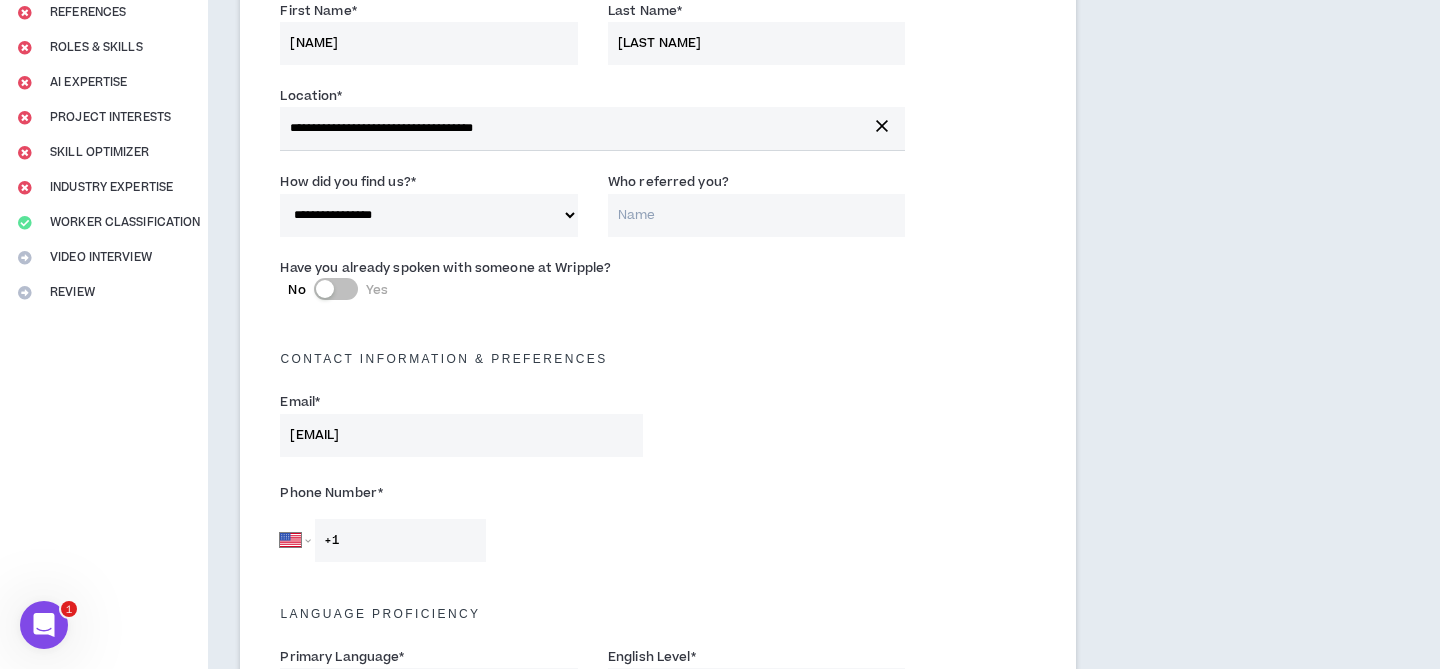 scroll, scrollTop: 242, scrollLeft: 0, axis: vertical 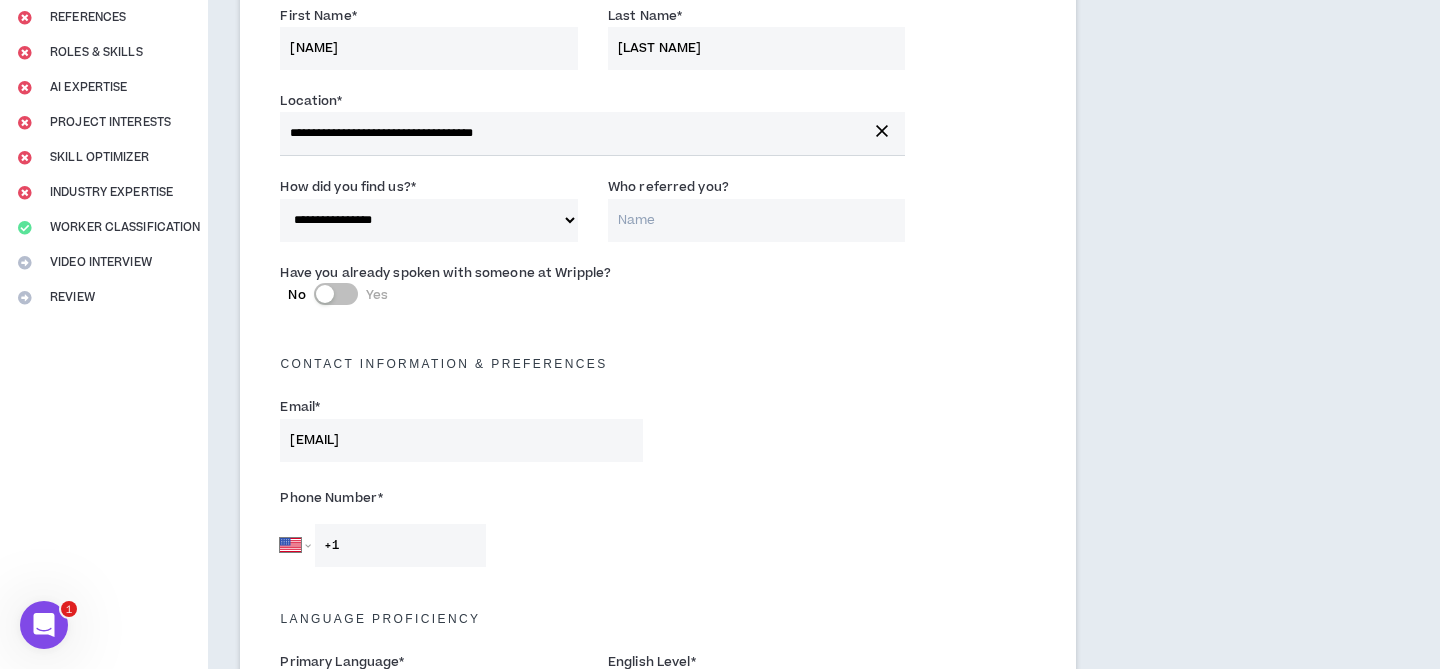 click on "**********" at bounding box center (429, 220) 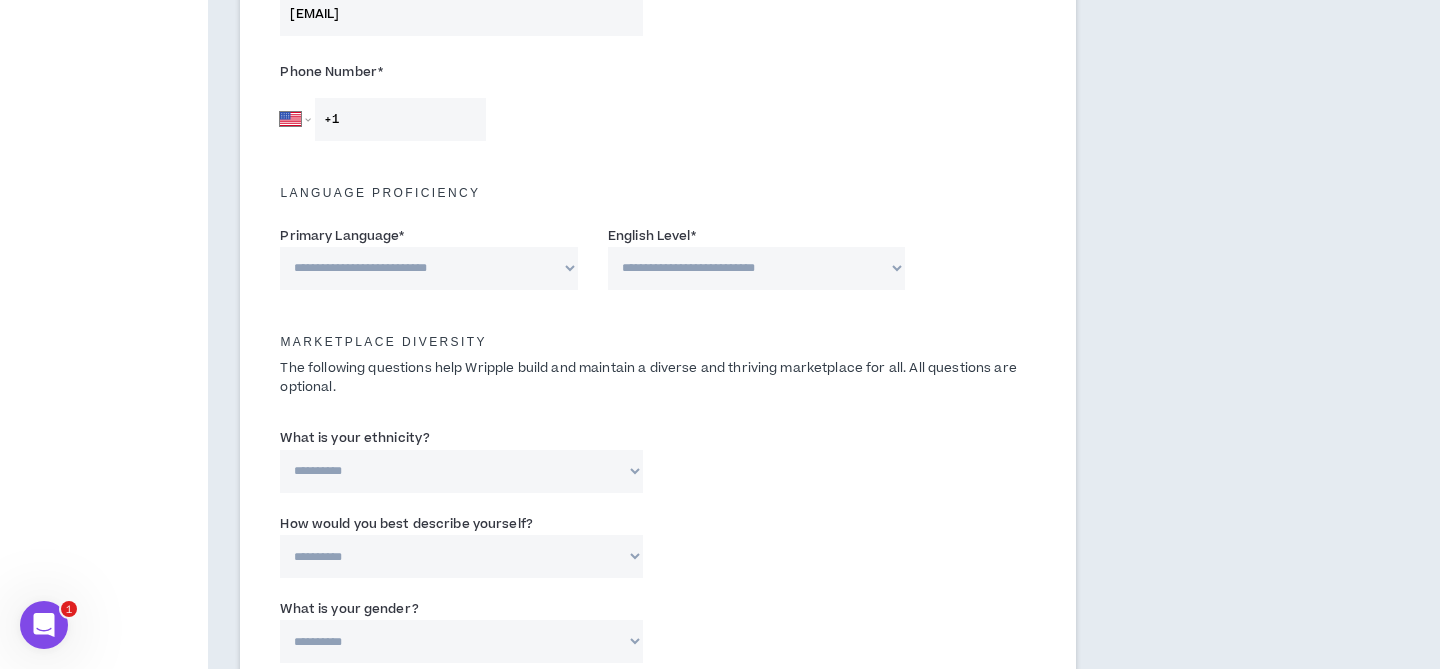 scroll, scrollTop: 687, scrollLeft: 0, axis: vertical 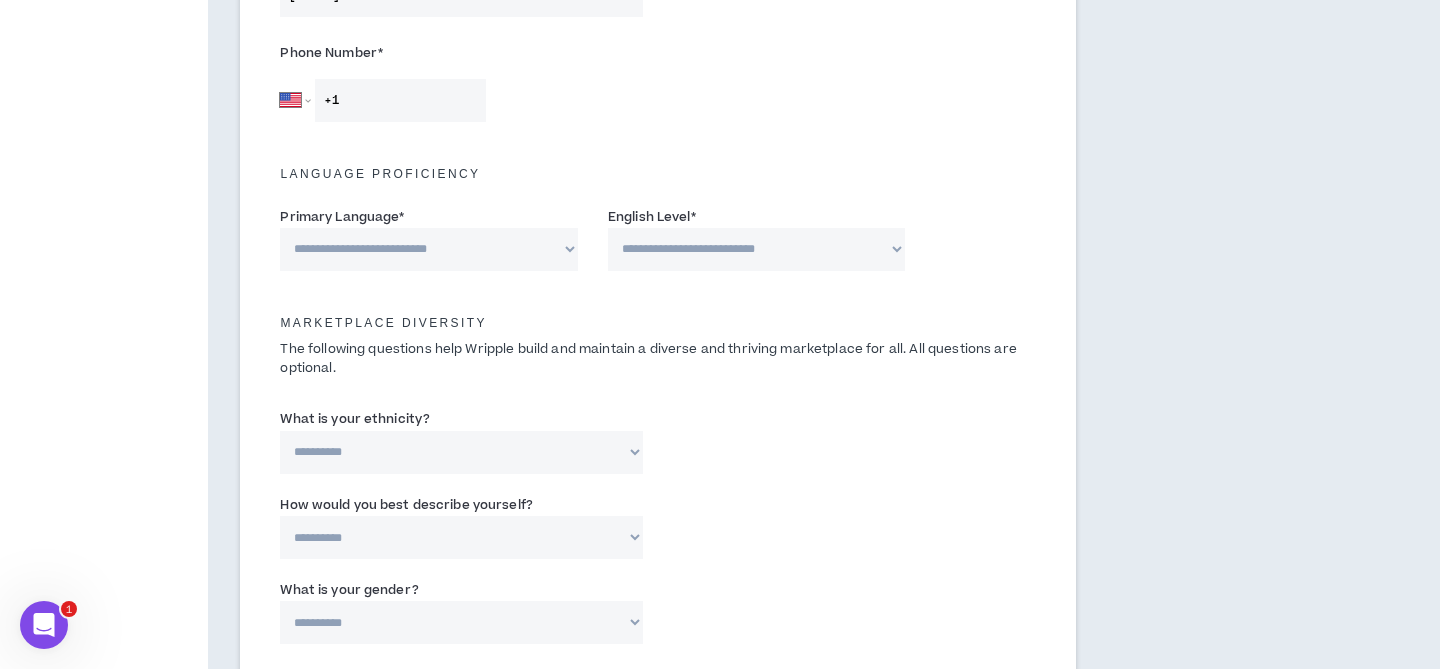 click on "**********" at bounding box center (429, 249) 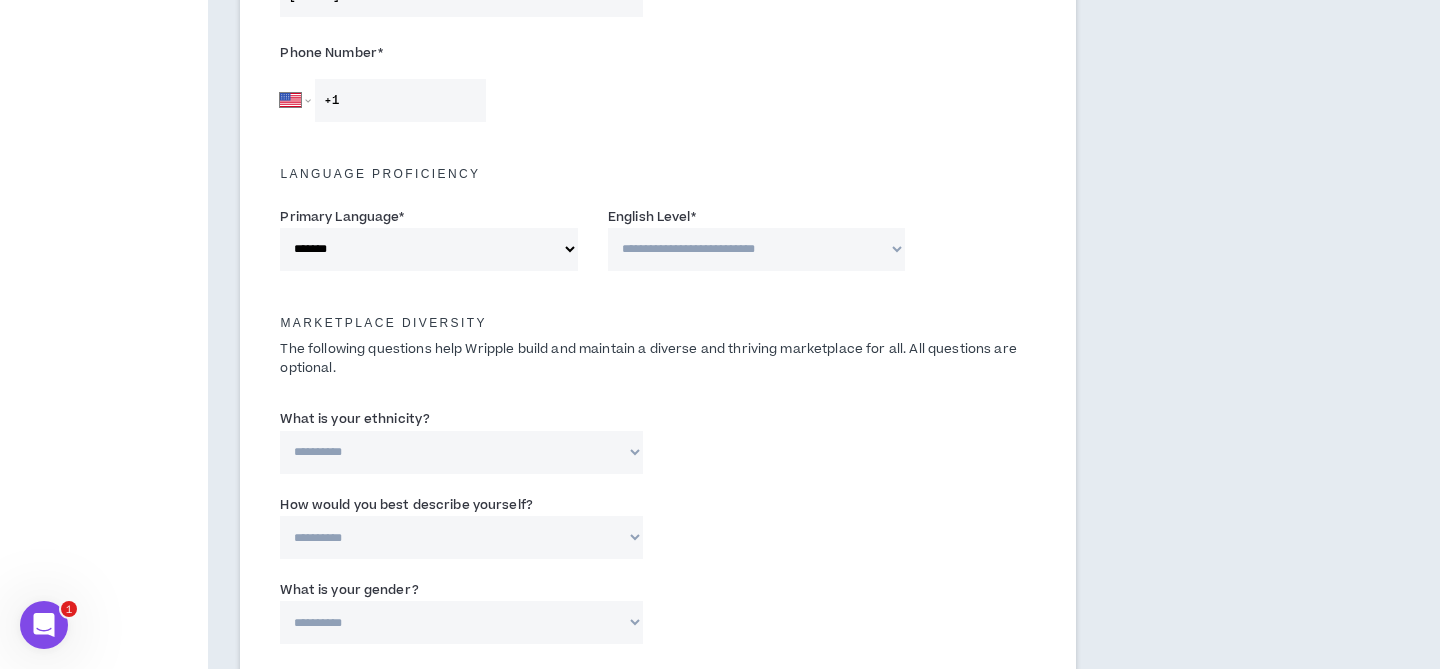 click on "**********" at bounding box center (757, 249) 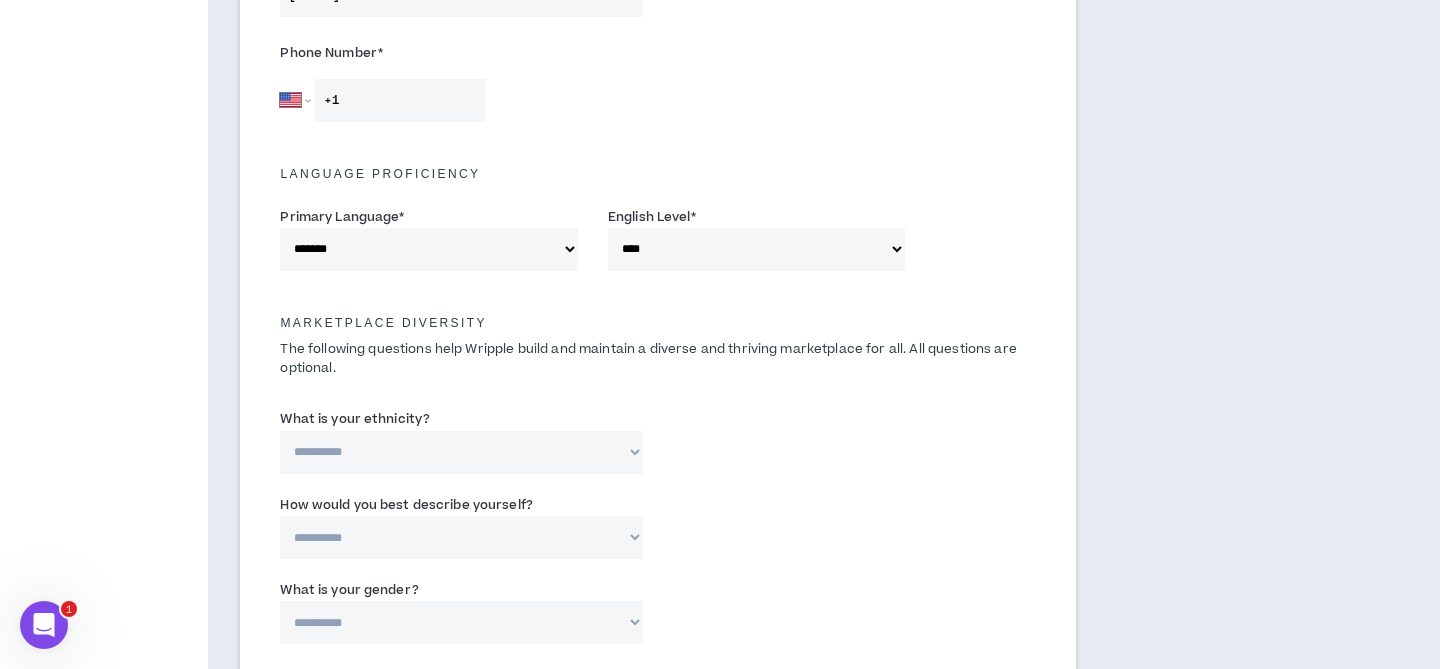 click on "Marketplace Diversity The following questions help Wripple build and maintain a diverse and thriving marketplace for all.  All questions are optional." at bounding box center (658, 347) 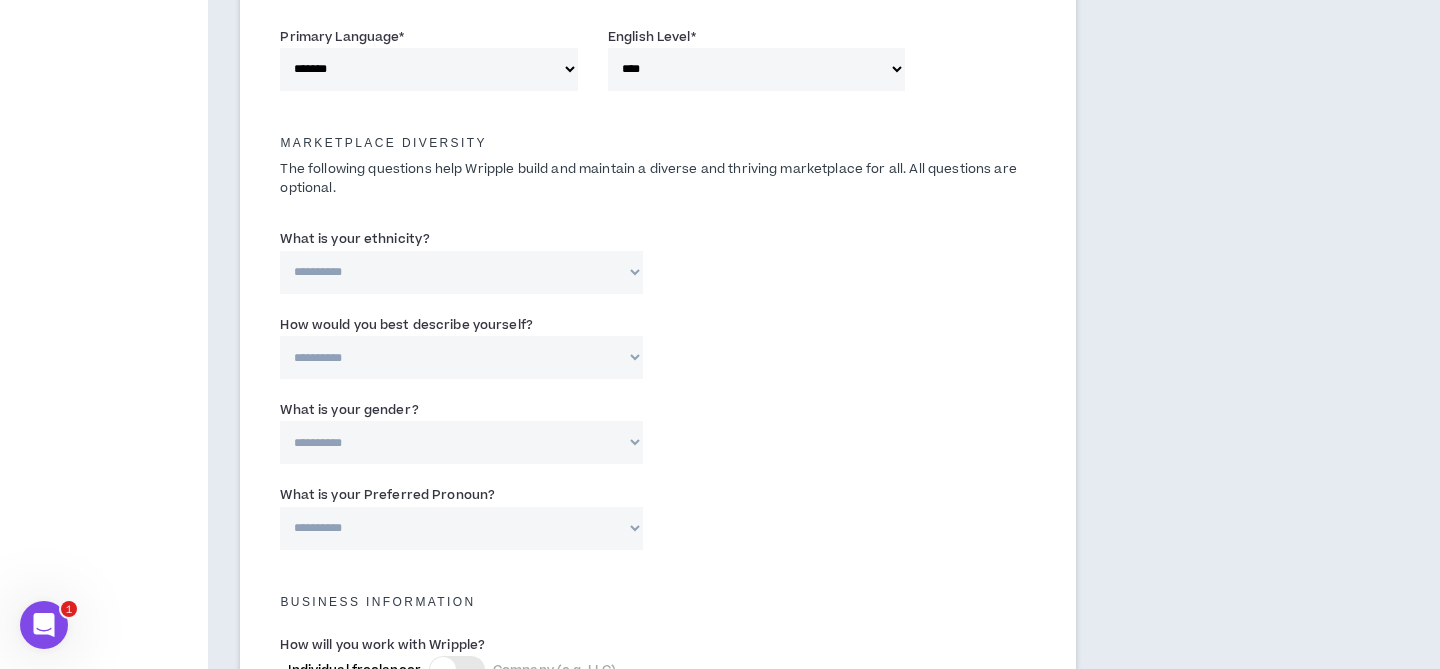 scroll, scrollTop: 871, scrollLeft: 0, axis: vertical 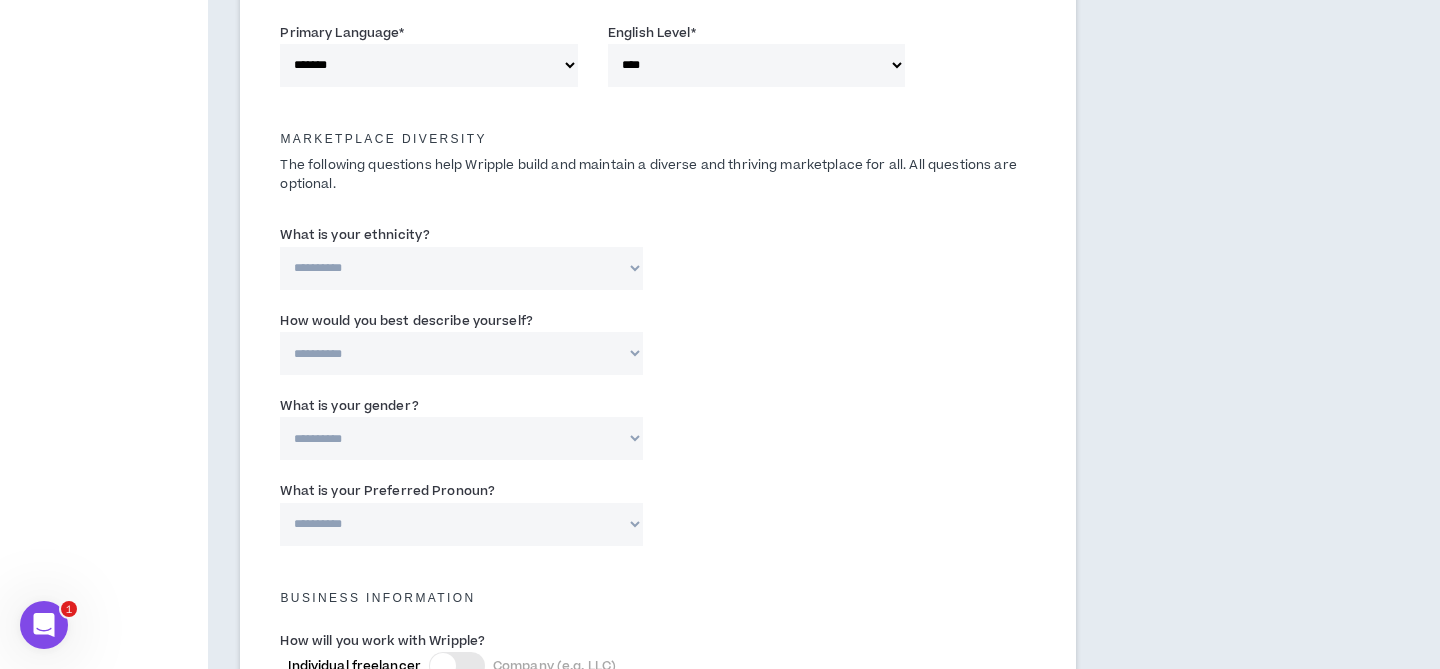 click on "**********" at bounding box center [461, 268] 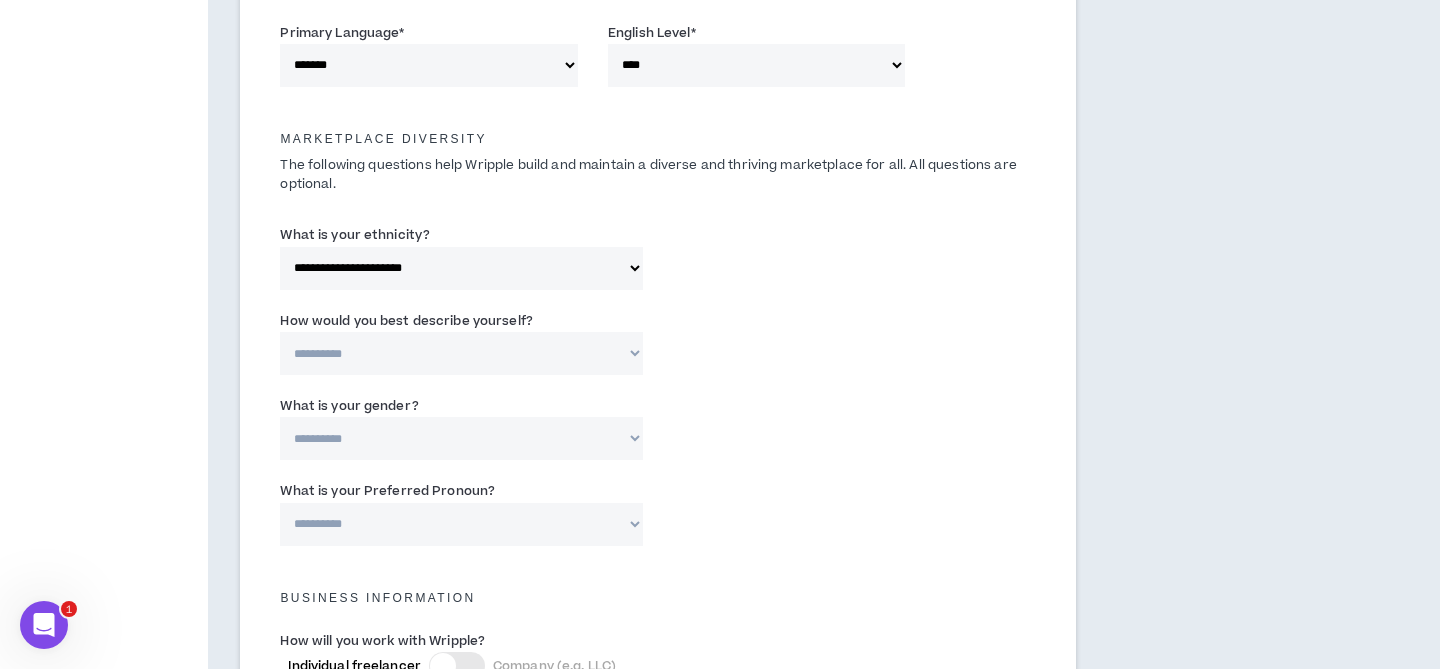 click on "**********" at bounding box center [461, 353] 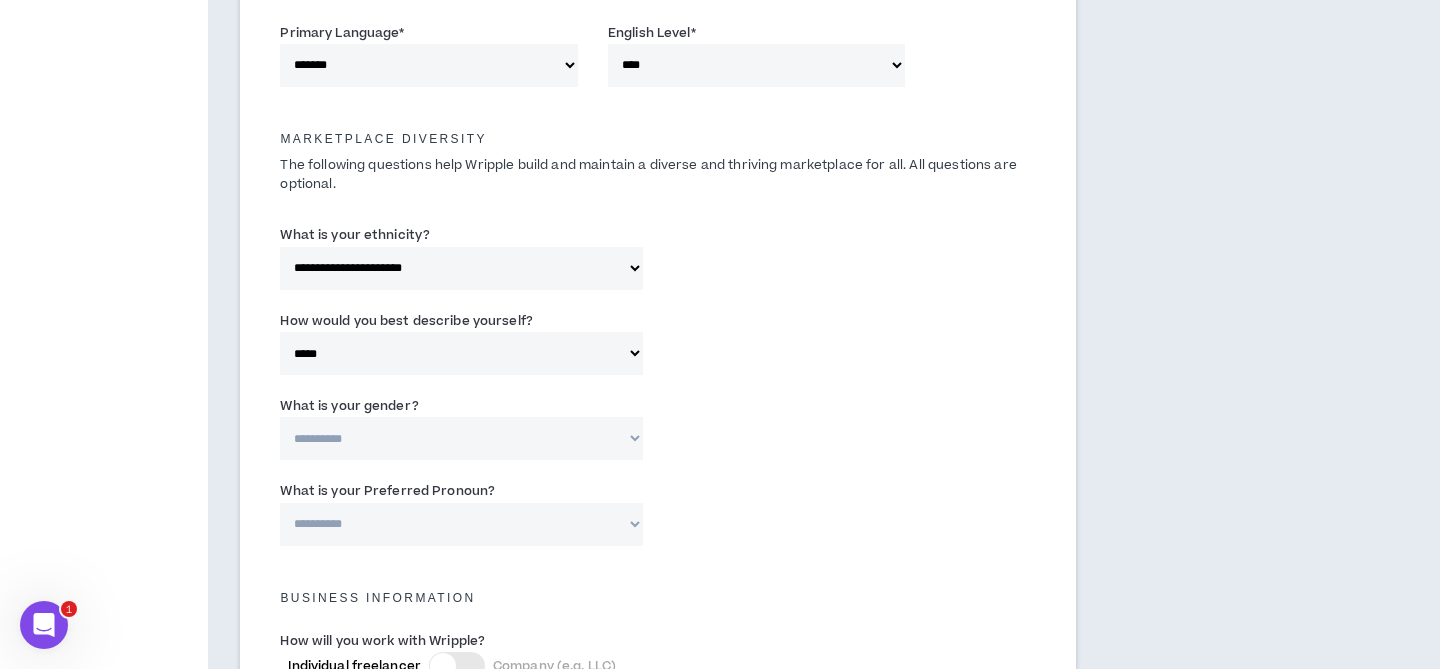 click on "**********" at bounding box center (658, 432) 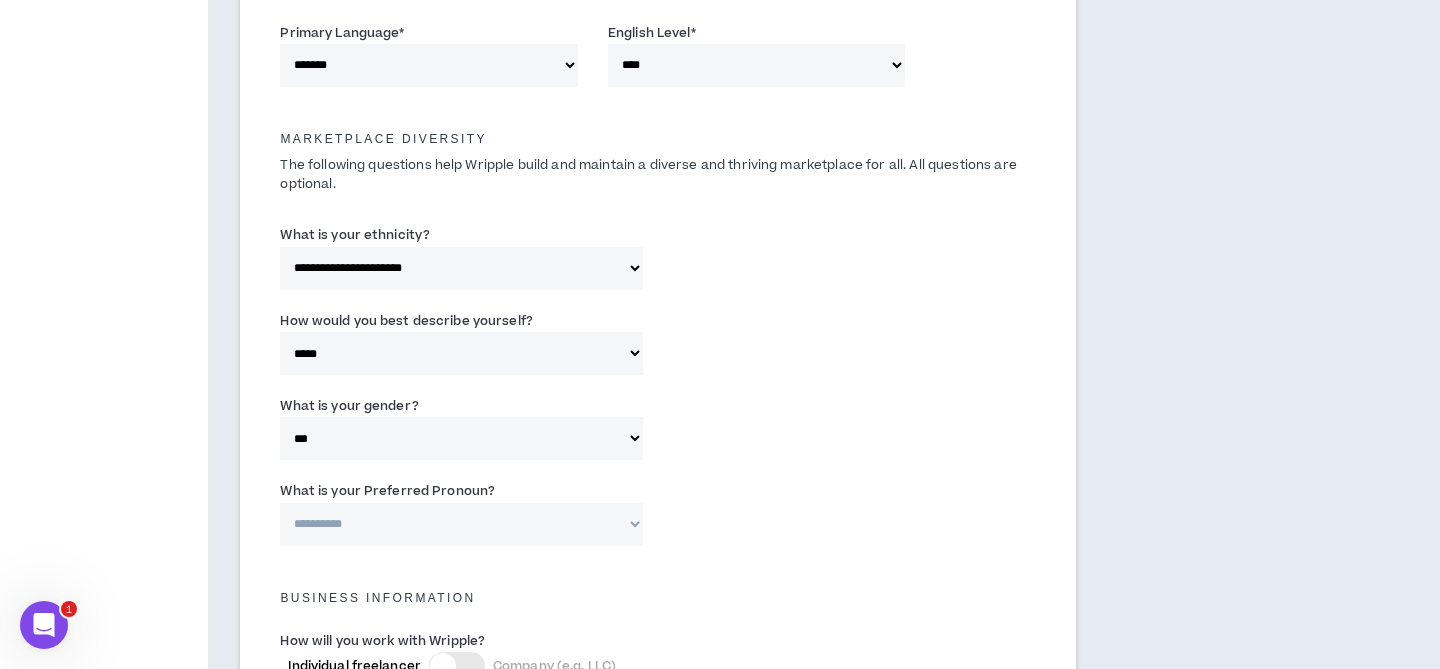 click on "**********" at bounding box center [658, 432] 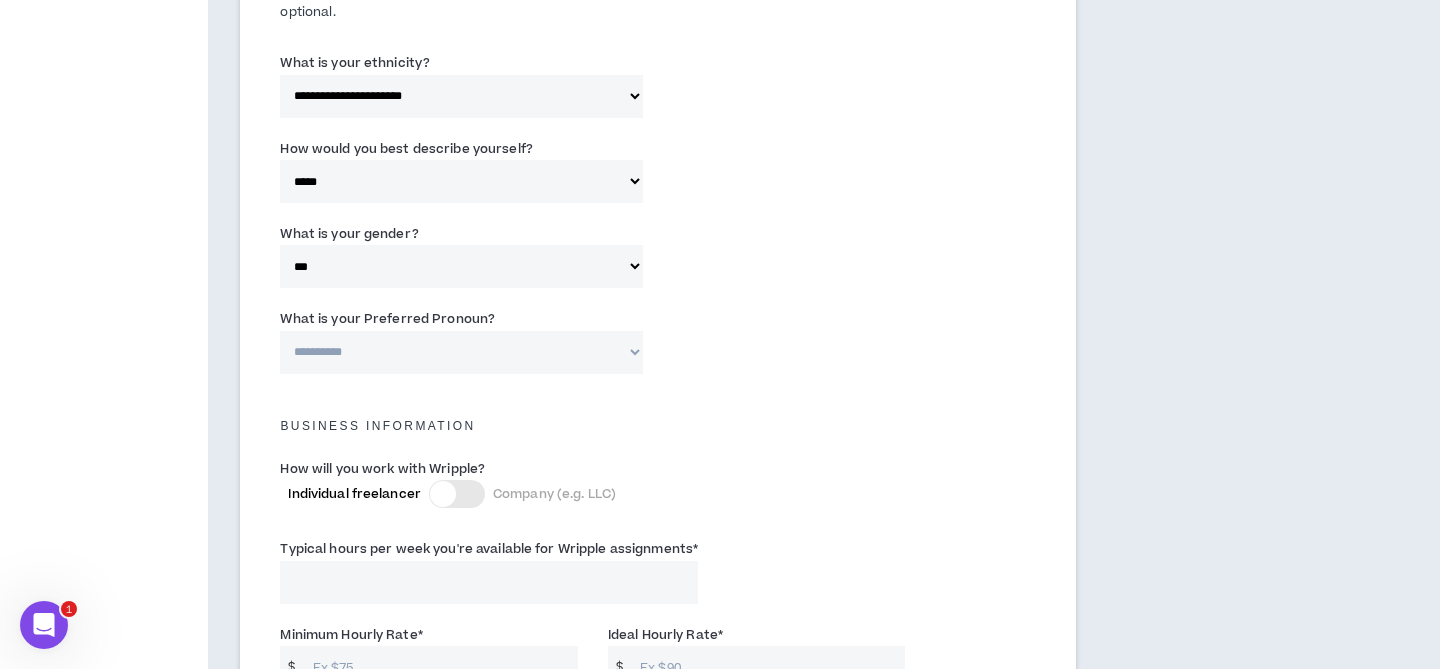 scroll, scrollTop: 1154, scrollLeft: 0, axis: vertical 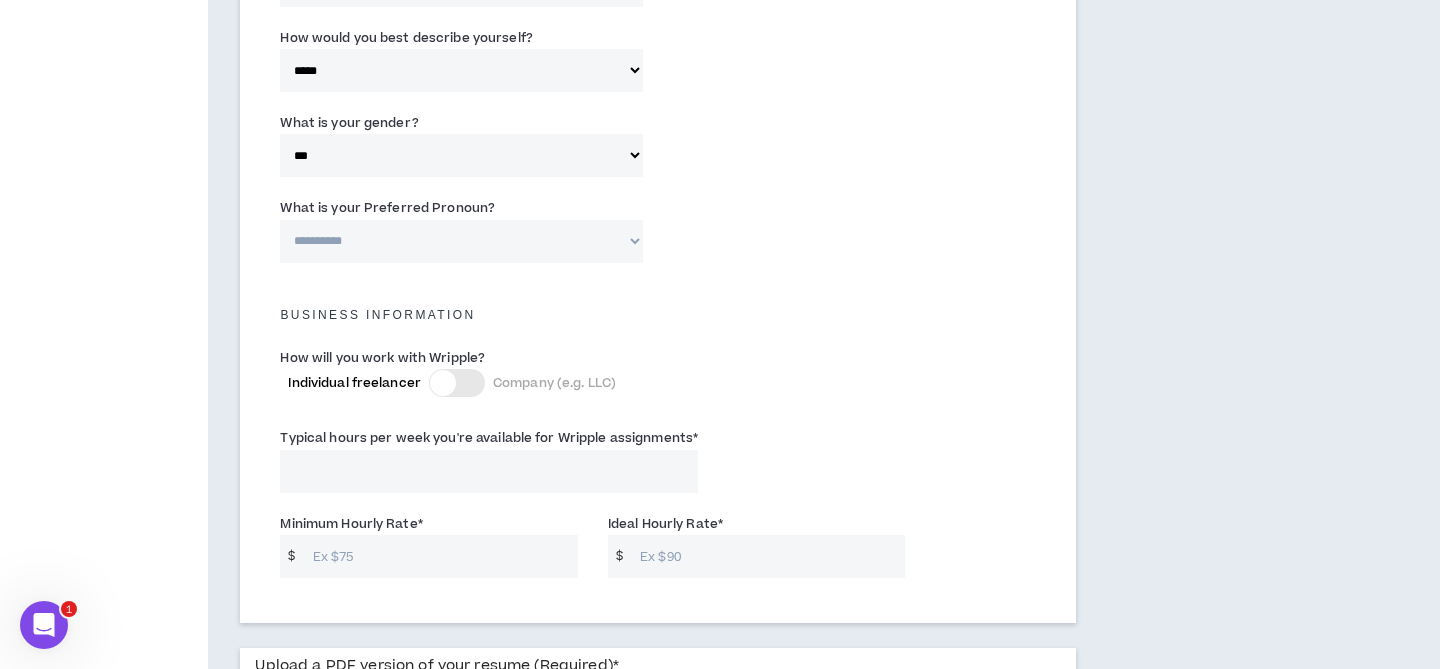 click on "**********" at bounding box center [461, 241] 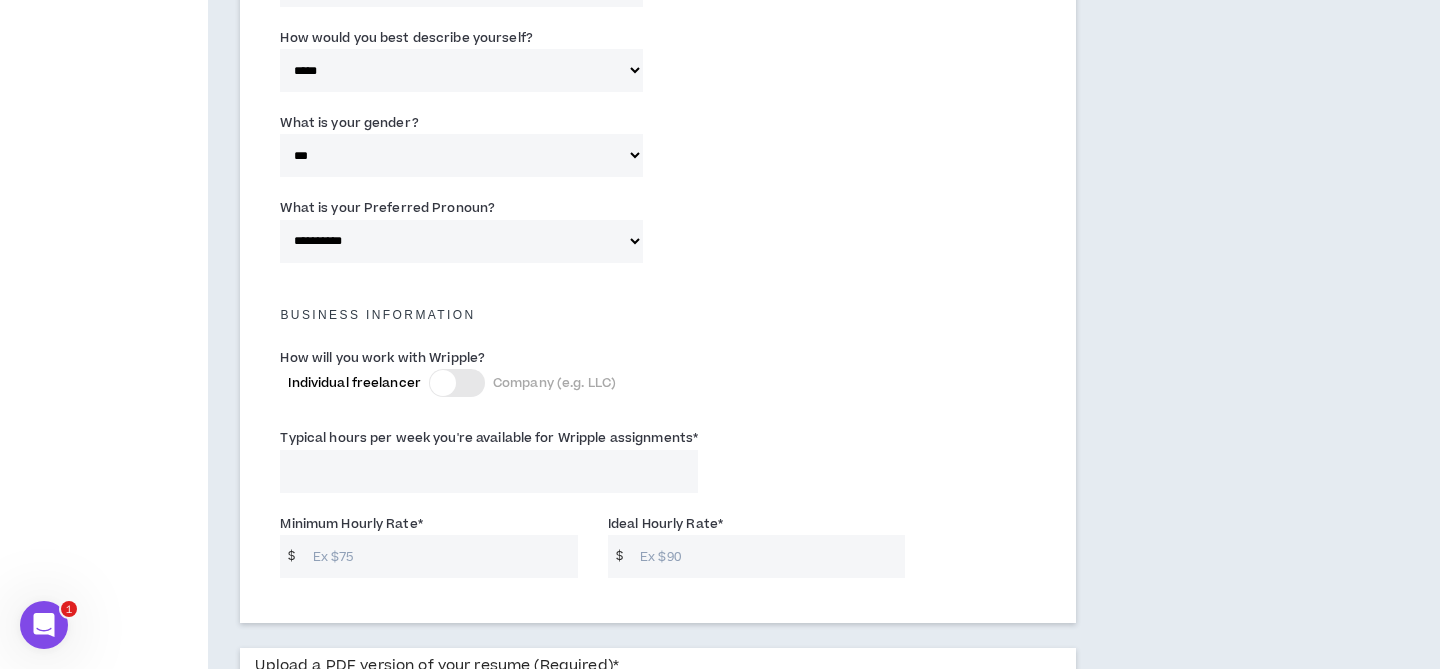 click on "Business Information" at bounding box center (658, 305) 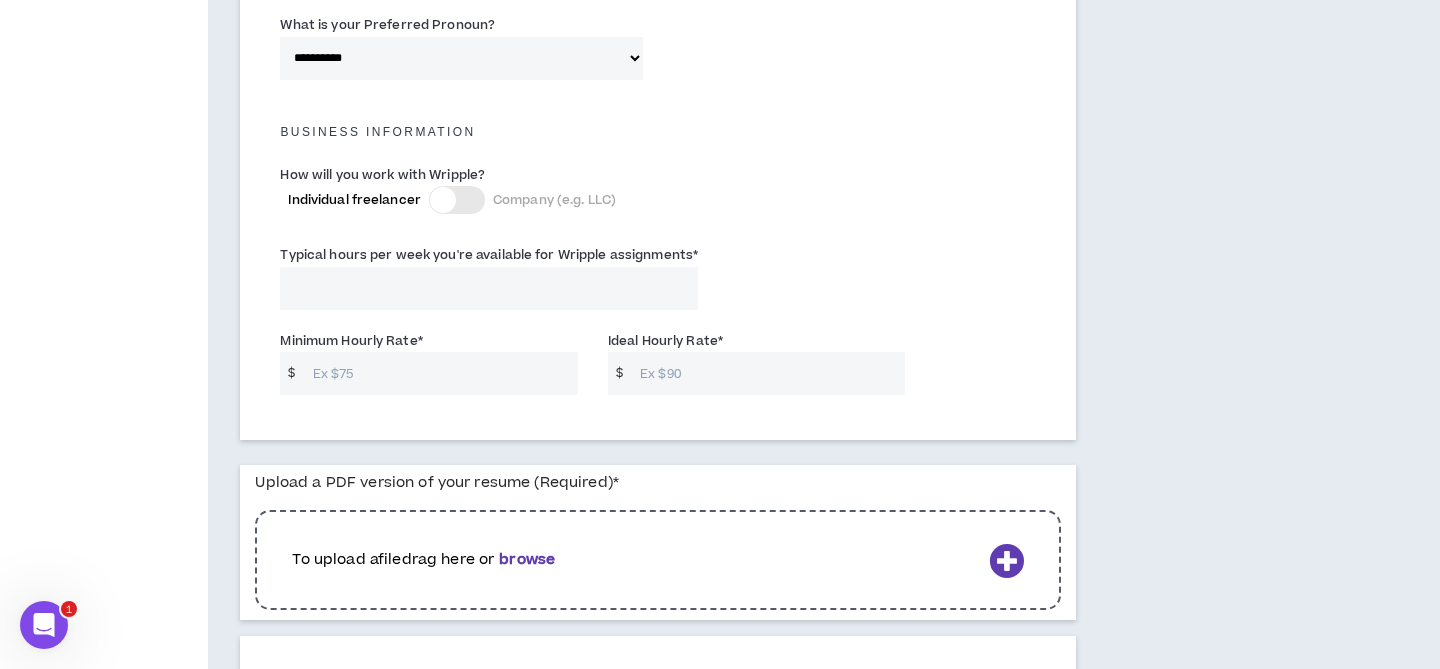 scroll, scrollTop: 1340, scrollLeft: 0, axis: vertical 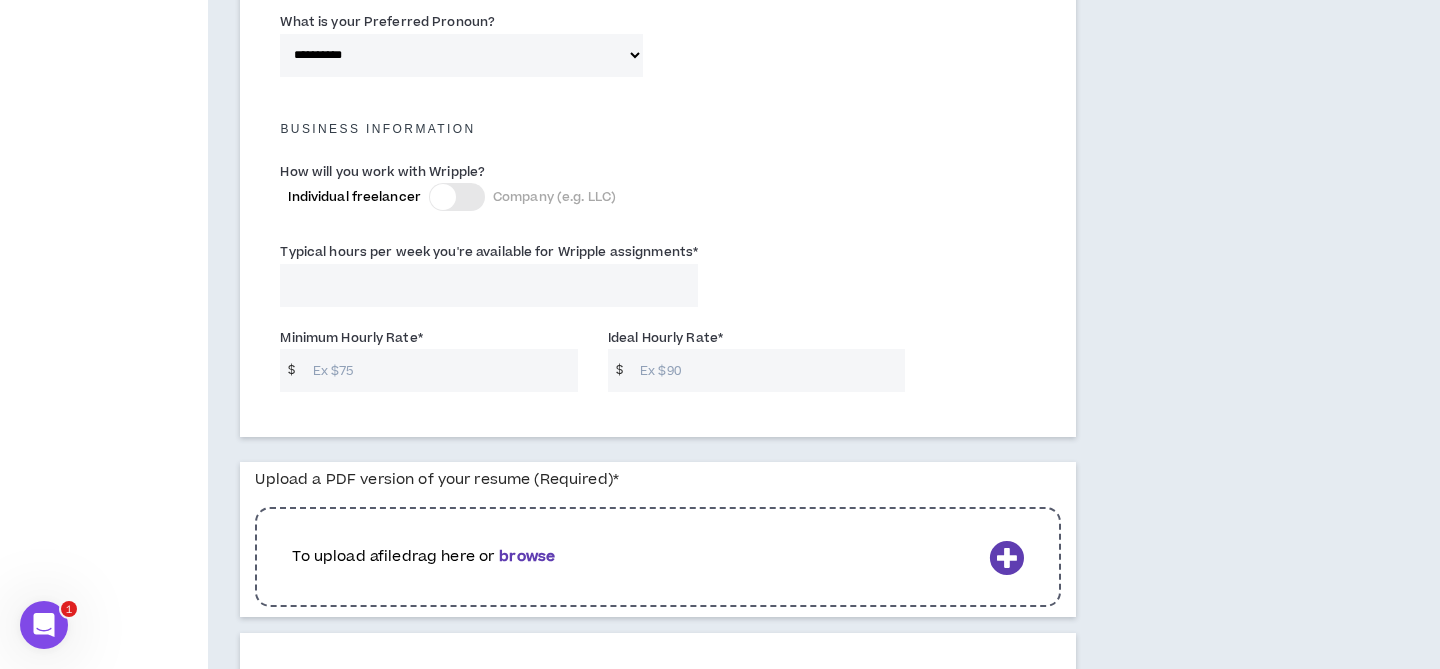 click on "Typical hours per week you're available for Wripple assignments  *" at bounding box center [489, 285] 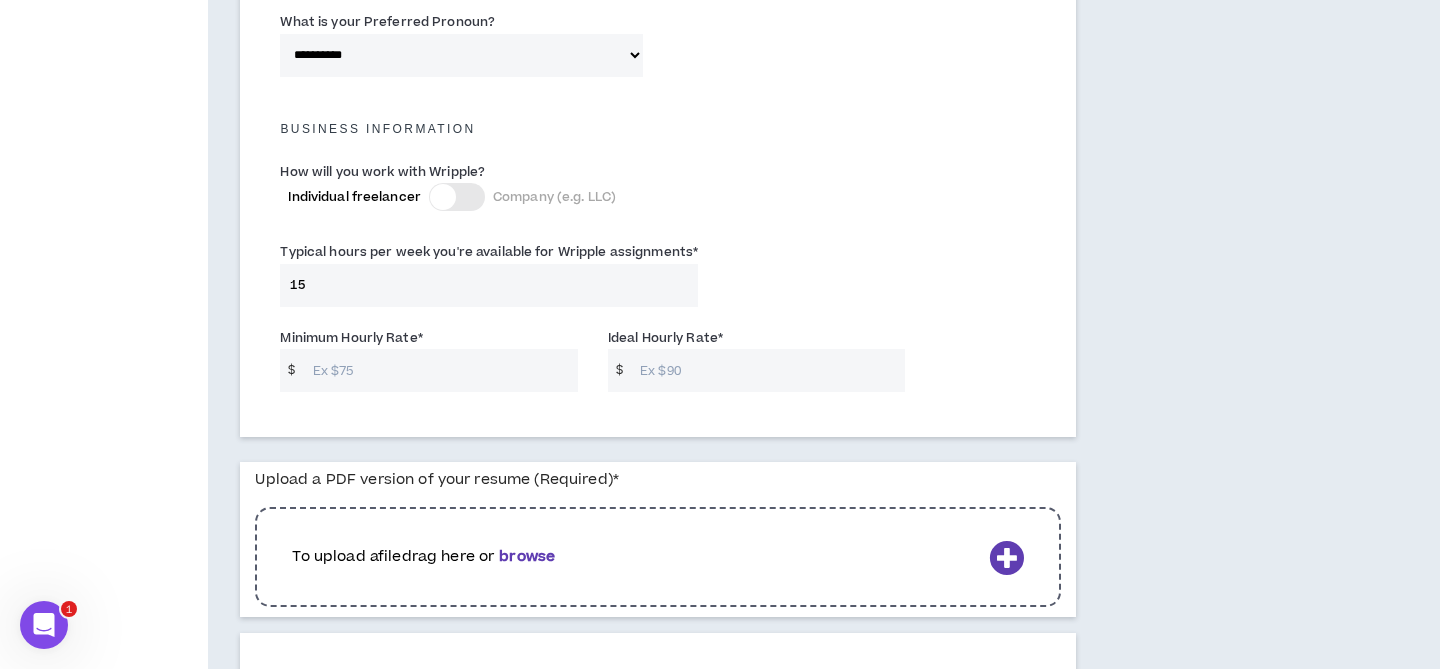 type on "15" 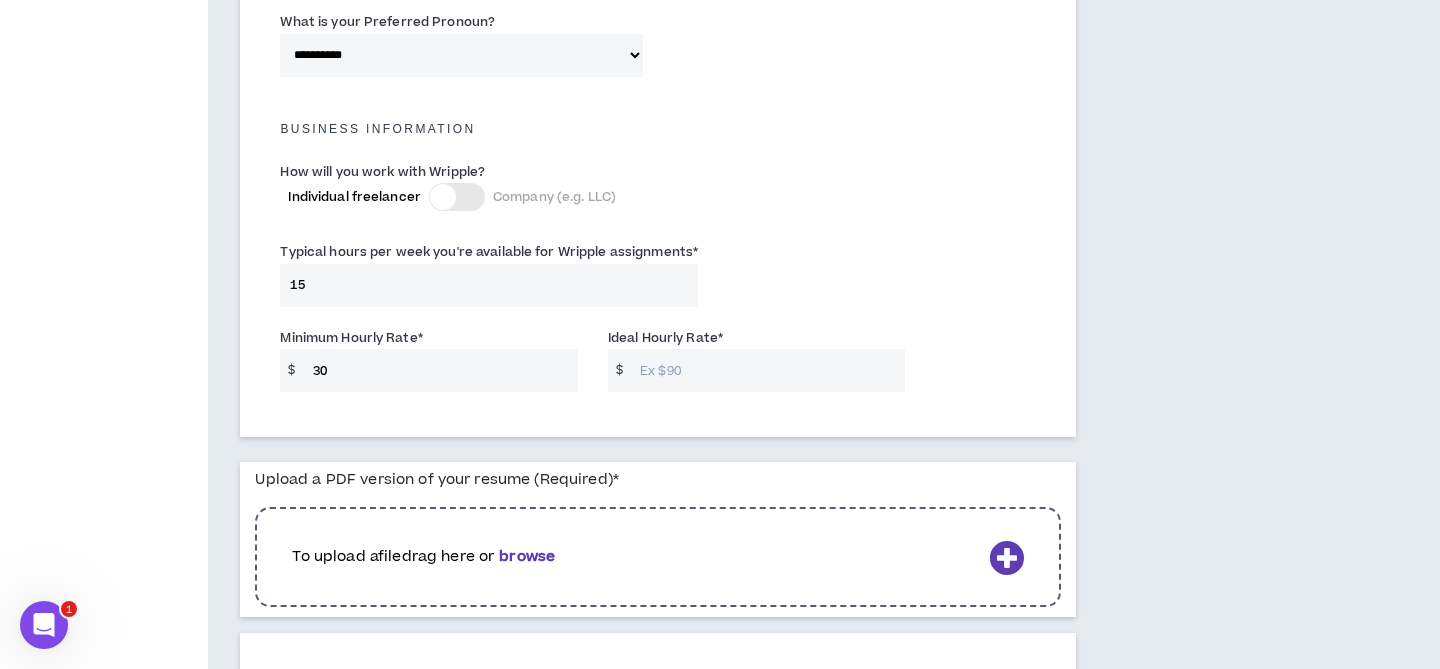 type on "30" 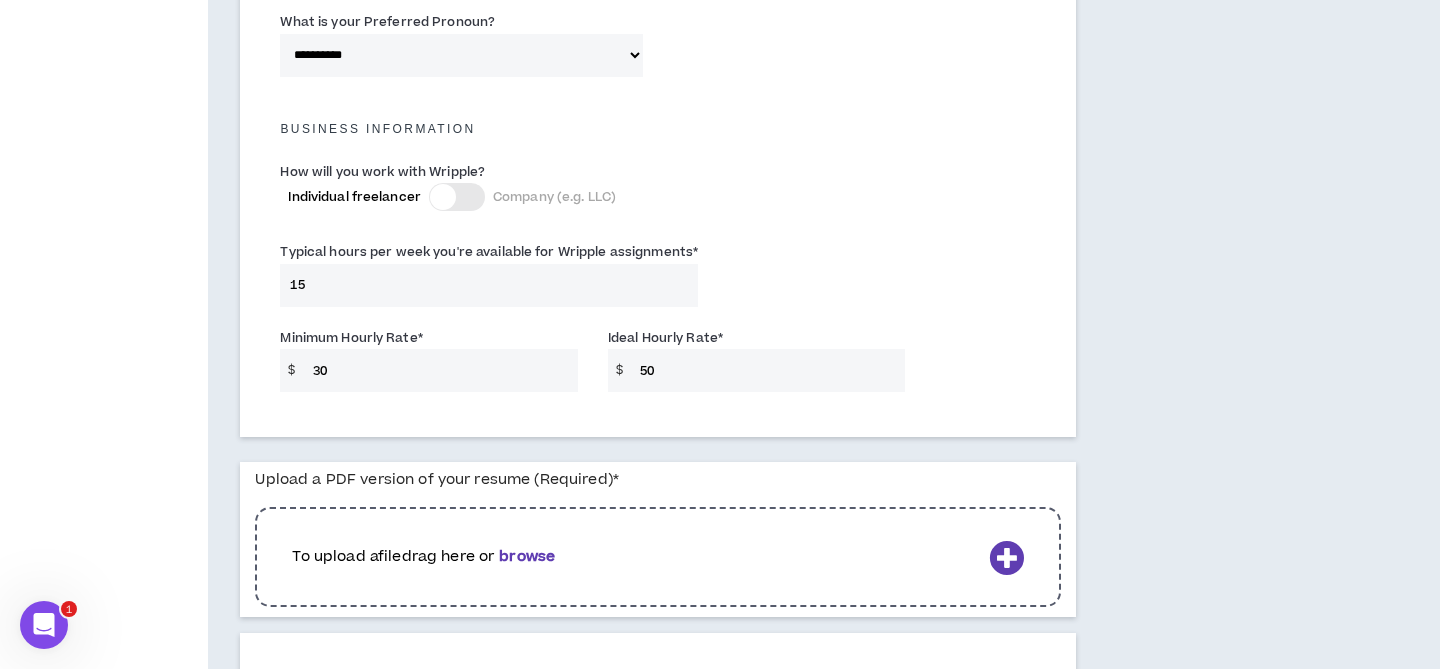 type on "50" 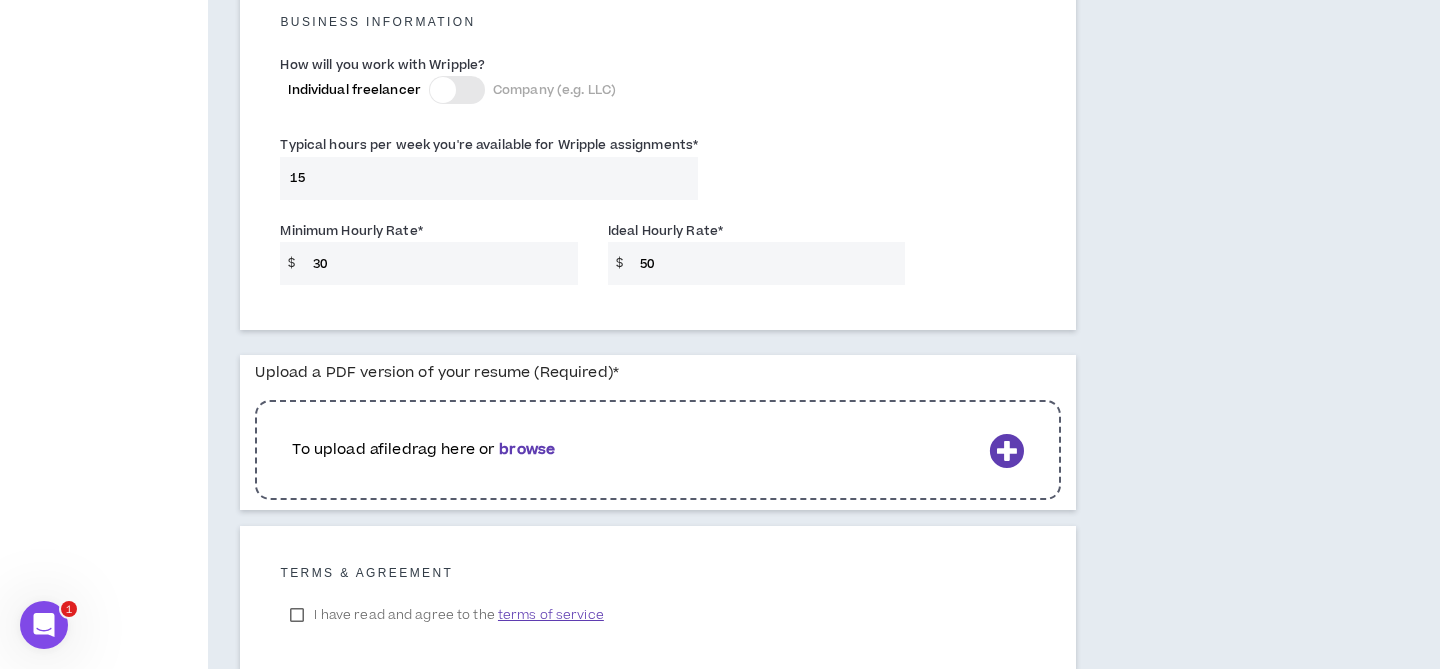 scroll, scrollTop: 1521, scrollLeft: 0, axis: vertical 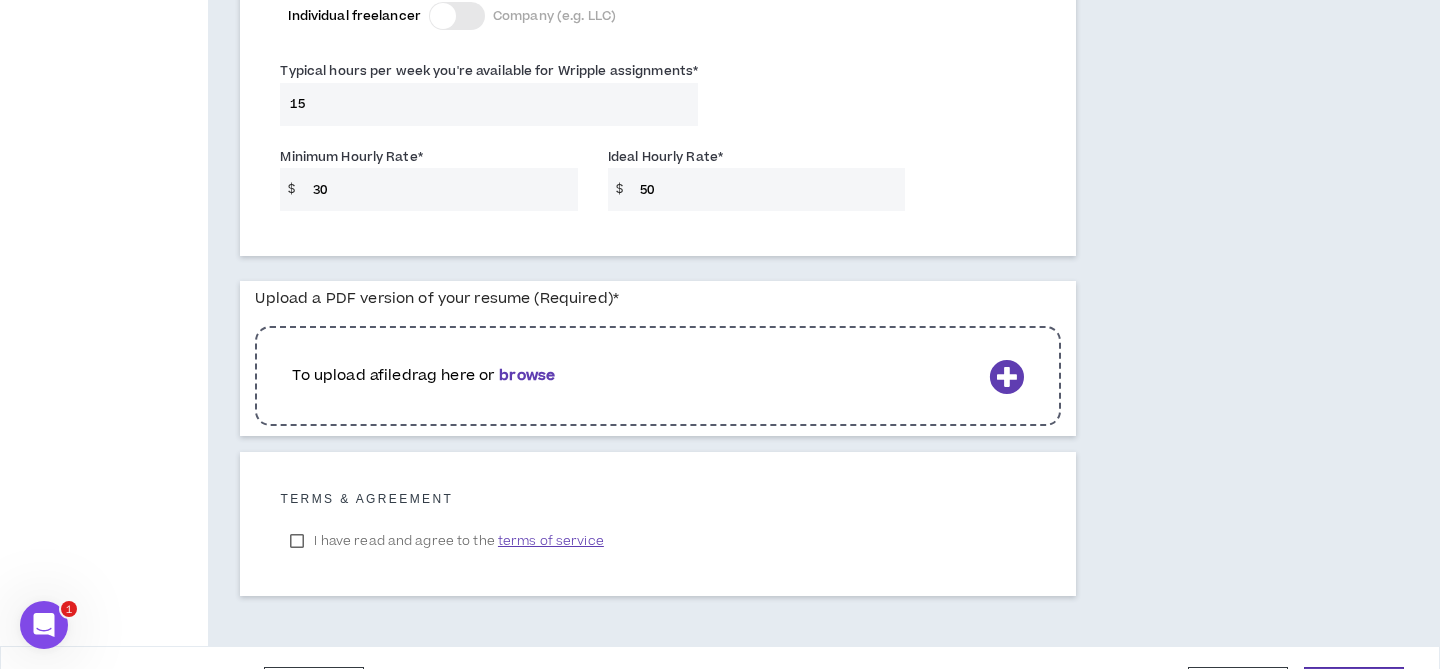 click on "browse" at bounding box center (527, 375) 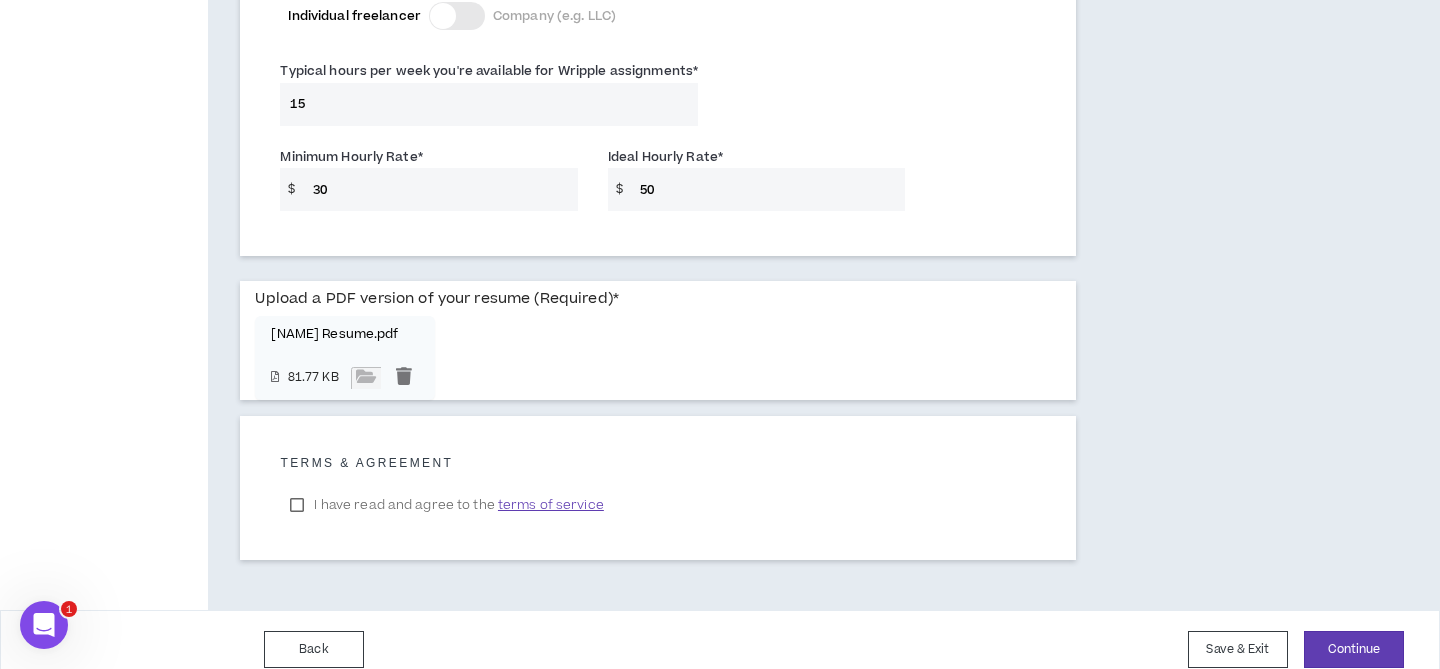 scroll, scrollTop: 1541, scrollLeft: 0, axis: vertical 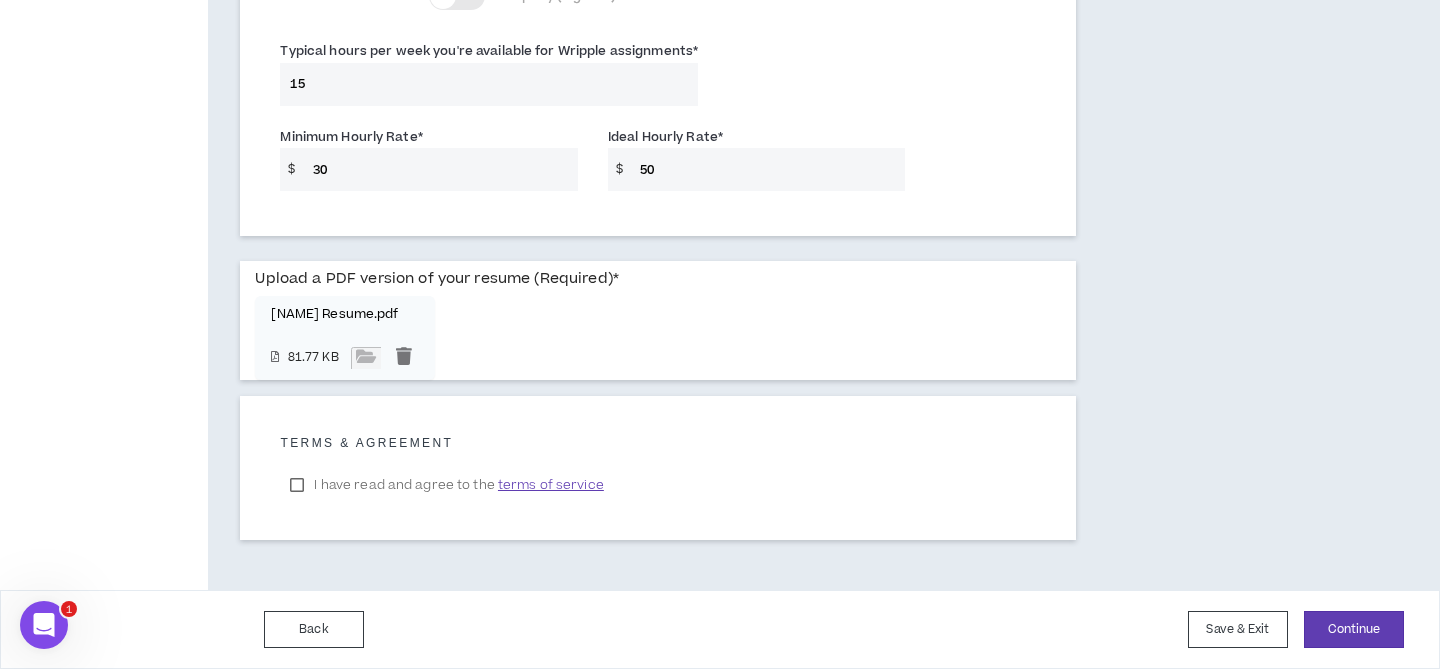 click on "I have read and agree to the    terms of service" at bounding box center (446, 485) 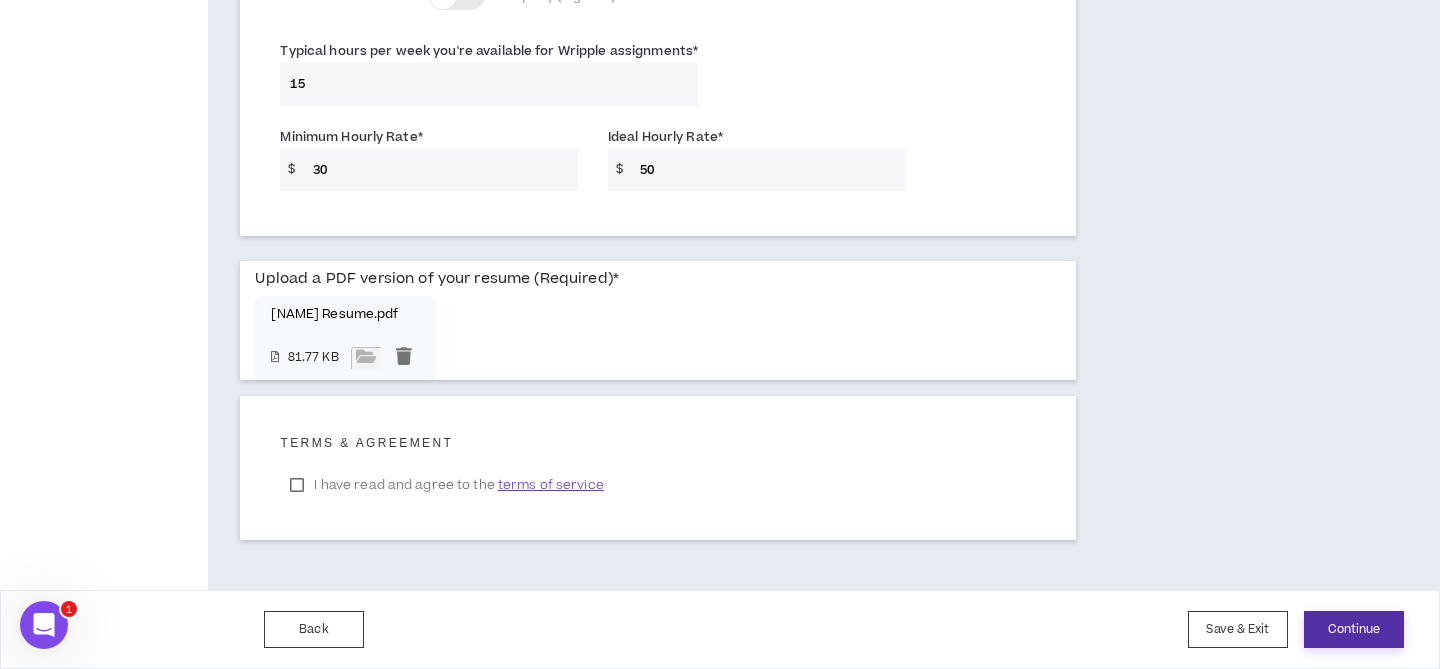 click on "Continue" at bounding box center [1354, 629] 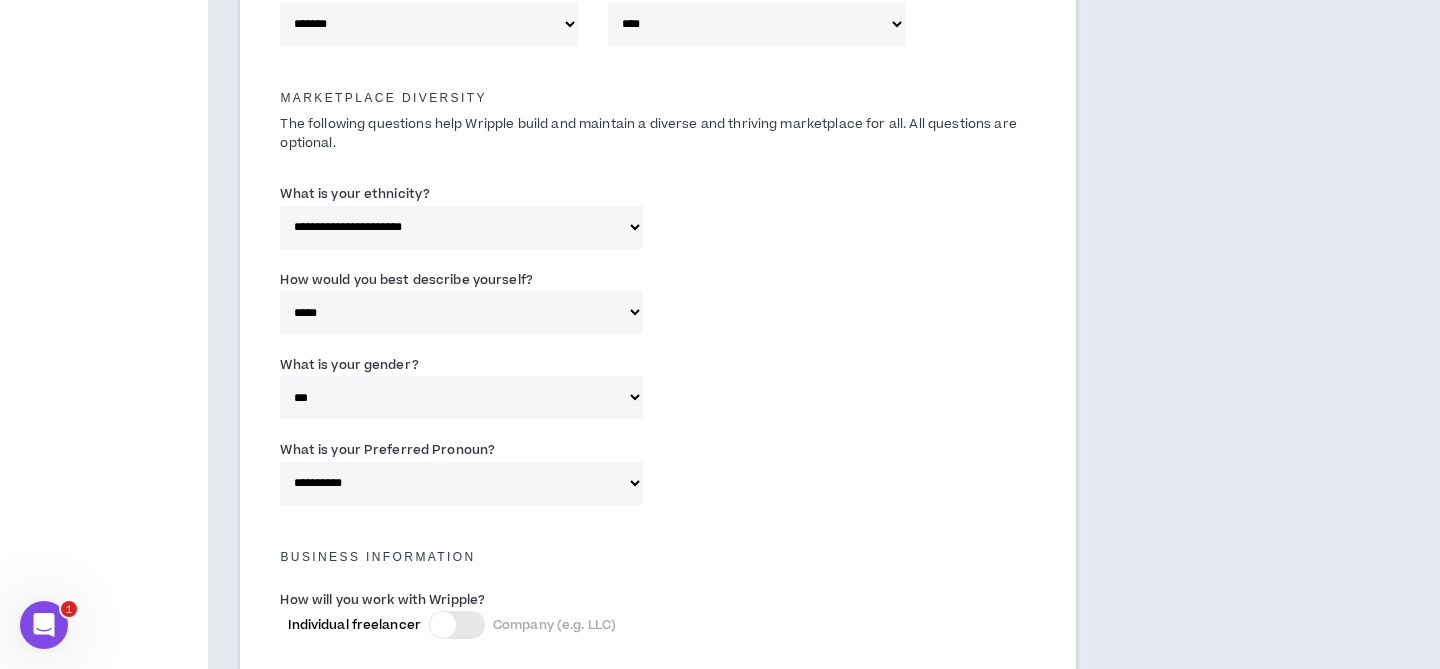 scroll, scrollTop: 723, scrollLeft: 0, axis: vertical 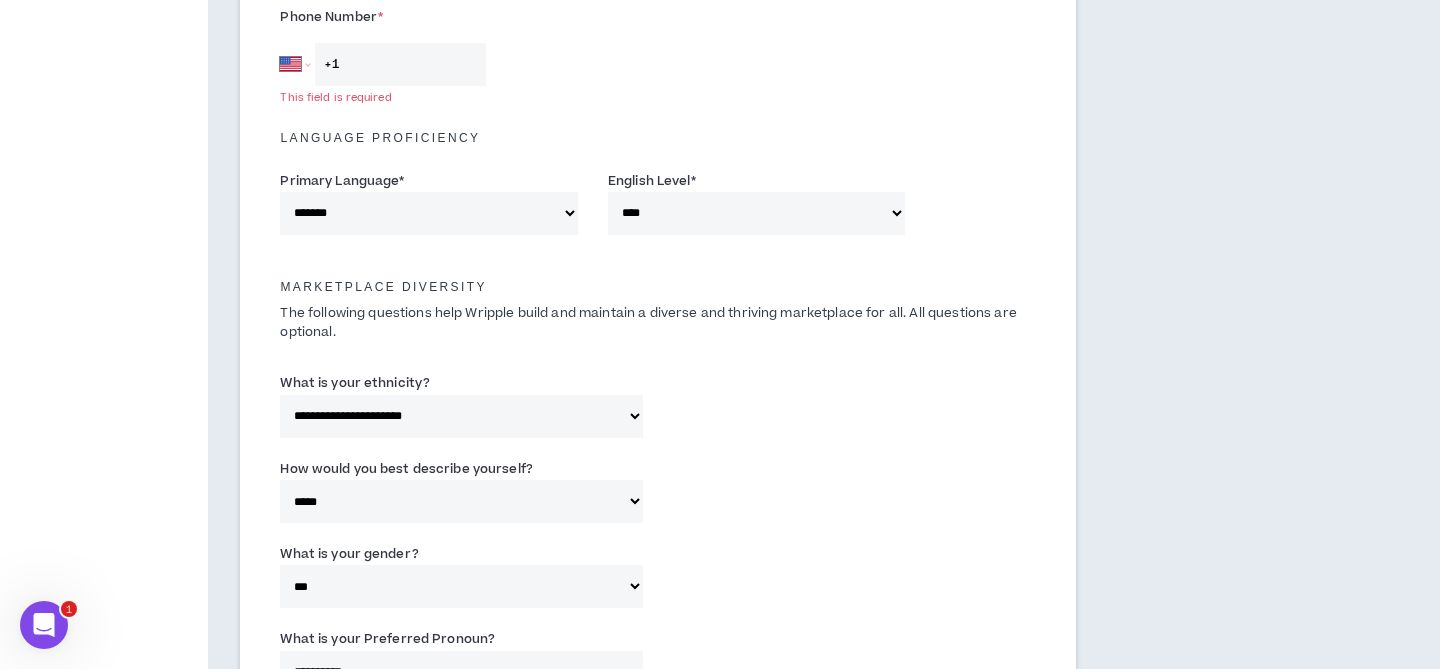 click on "+1" at bounding box center [400, 64] 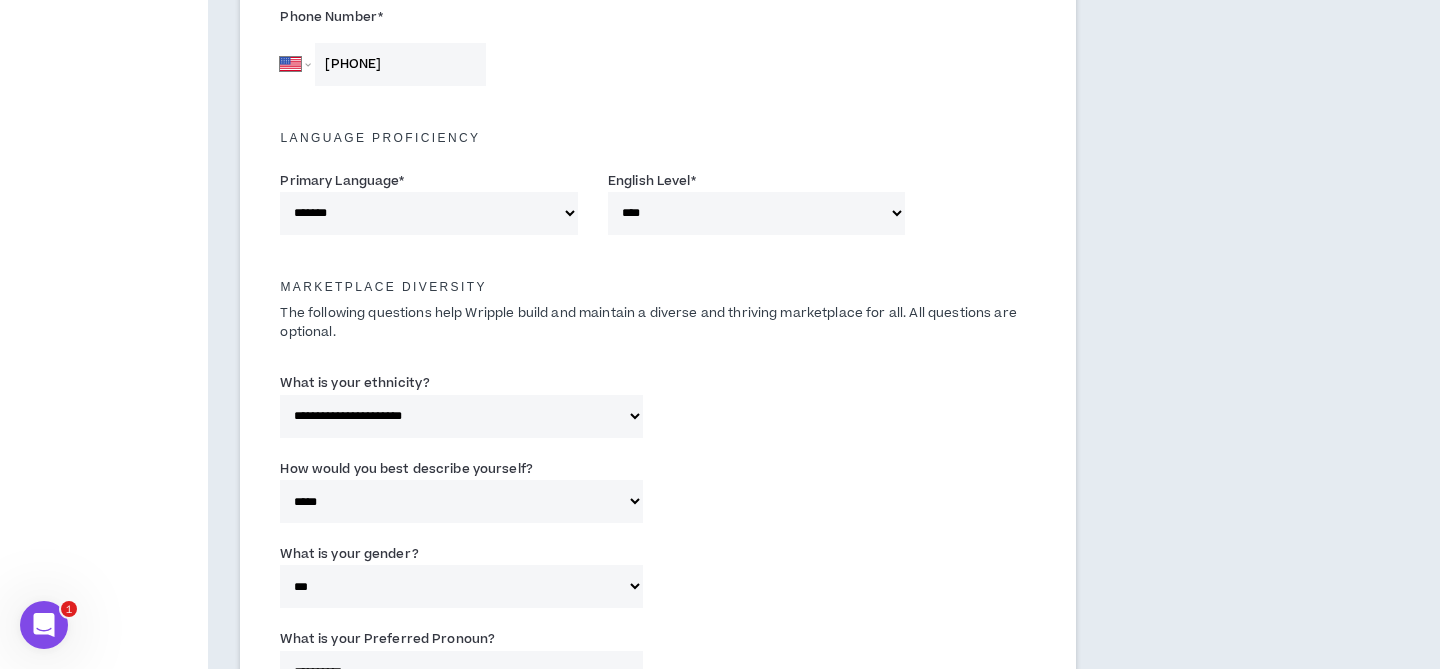 type on "[PHONE]" 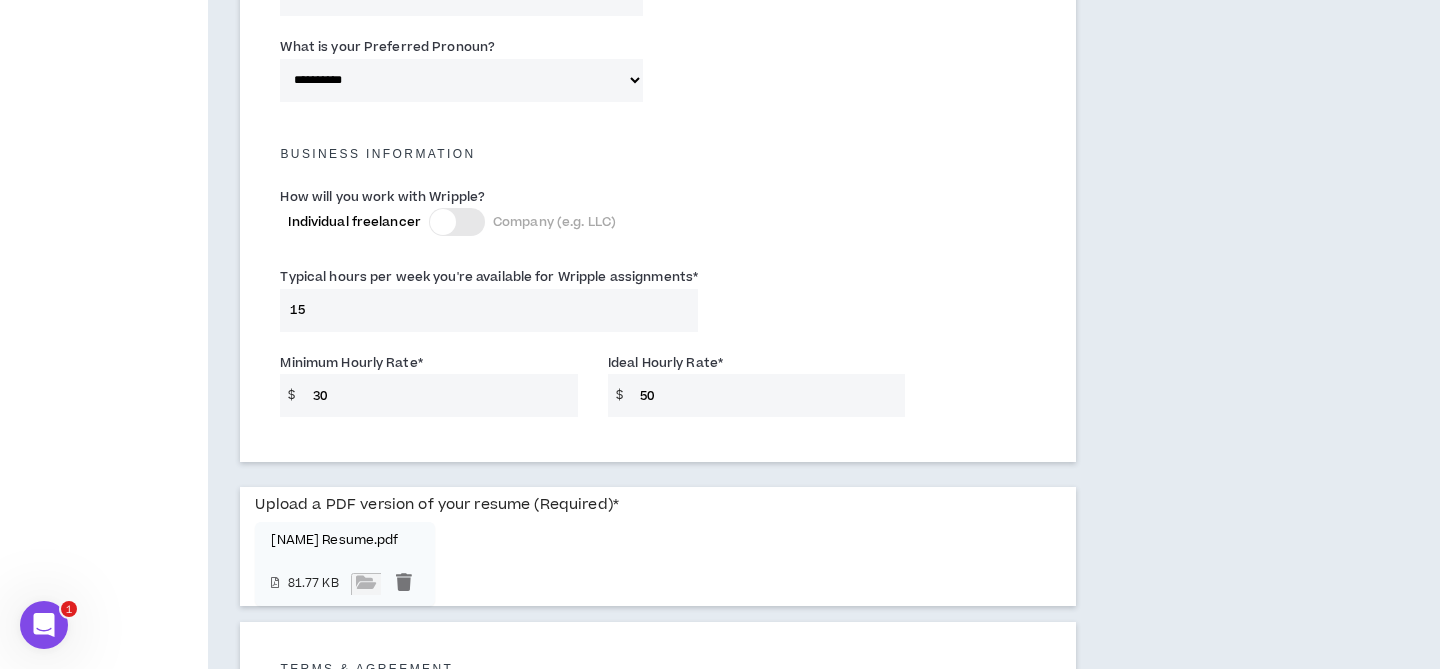 scroll, scrollTop: 1541, scrollLeft: 0, axis: vertical 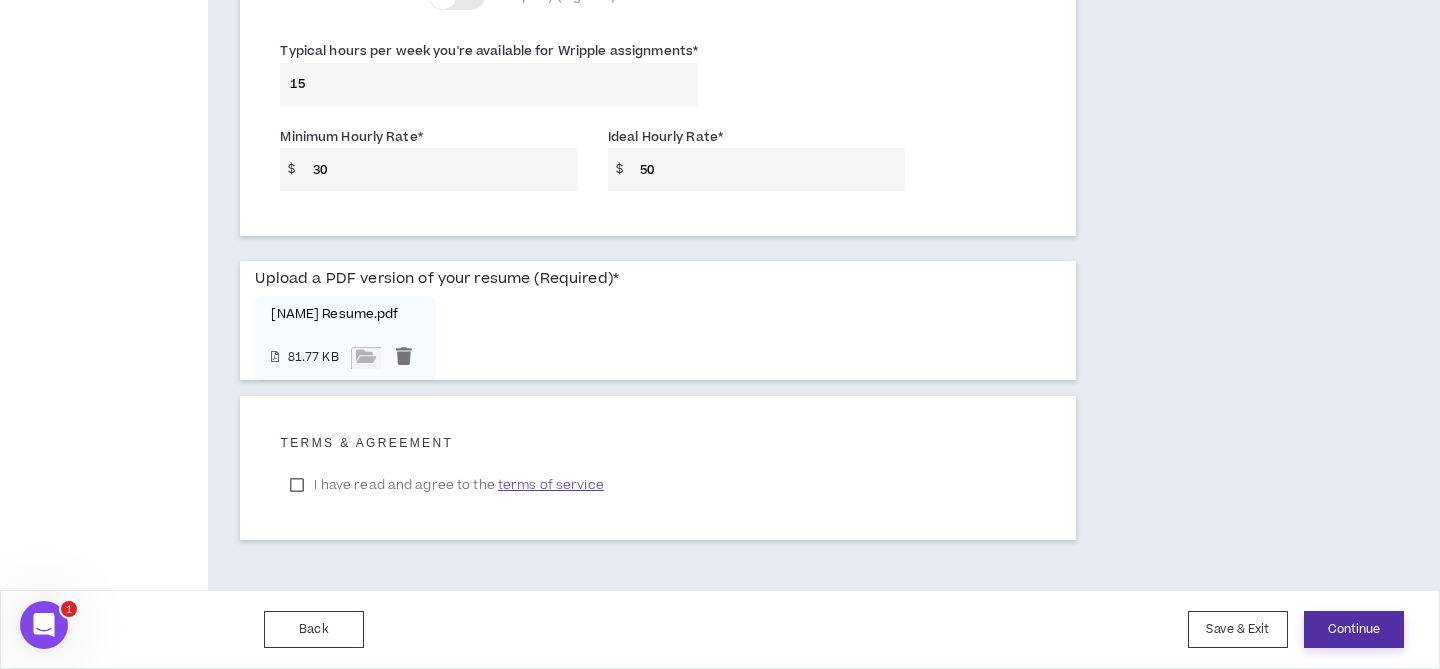 click on "Continue" at bounding box center (1354, 629) 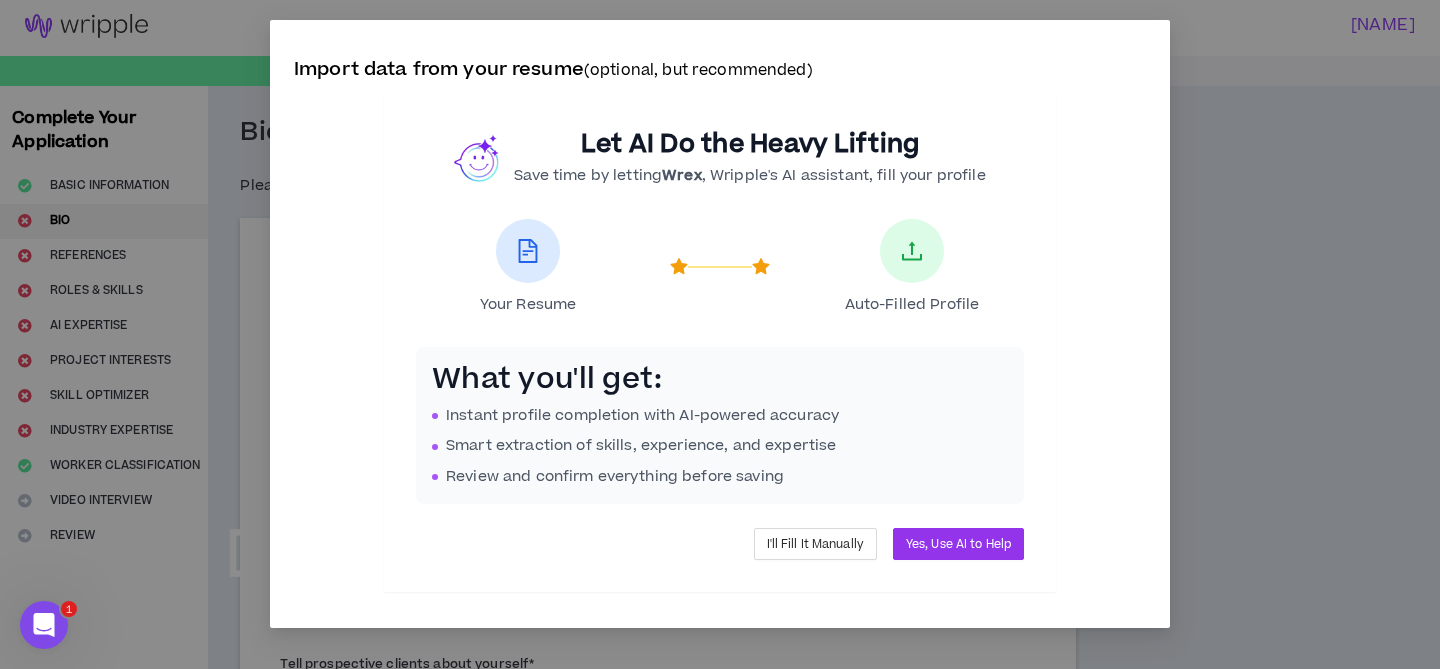 scroll, scrollTop: 0, scrollLeft: 0, axis: both 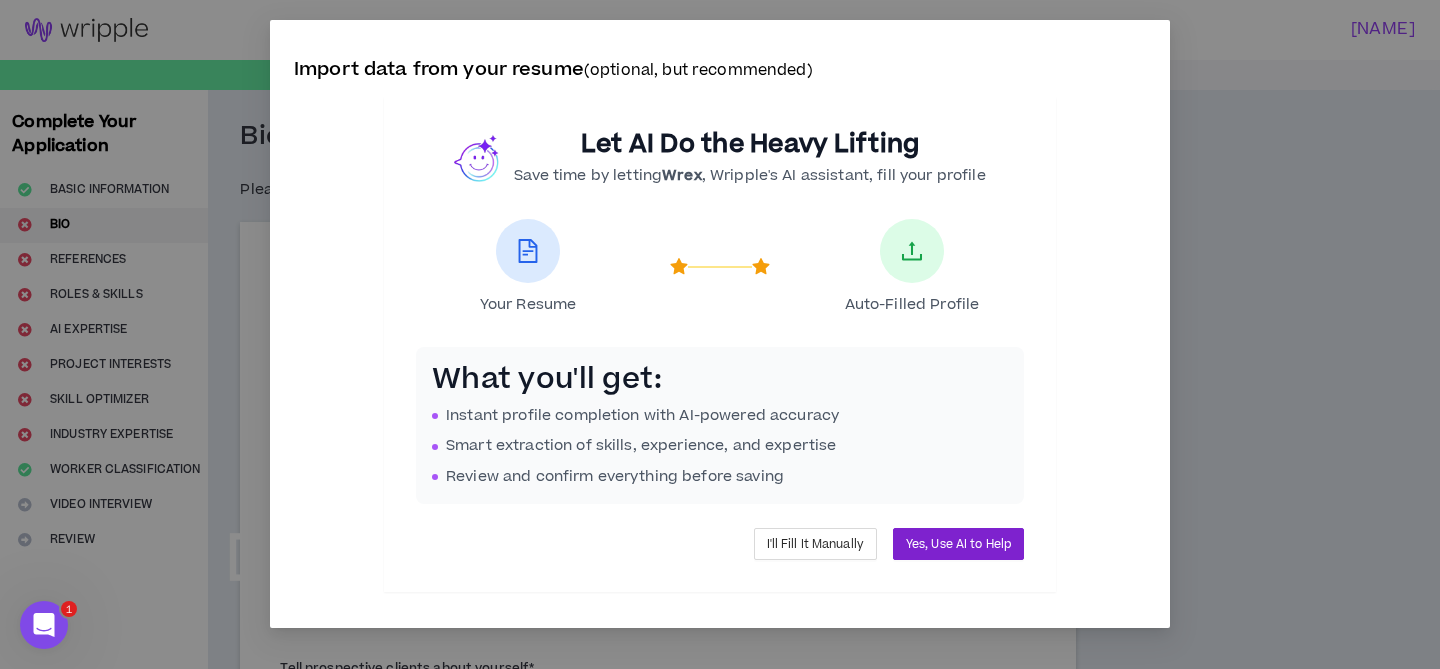 click on "Yes, Use AI to Help" at bounding box center (958, 544) 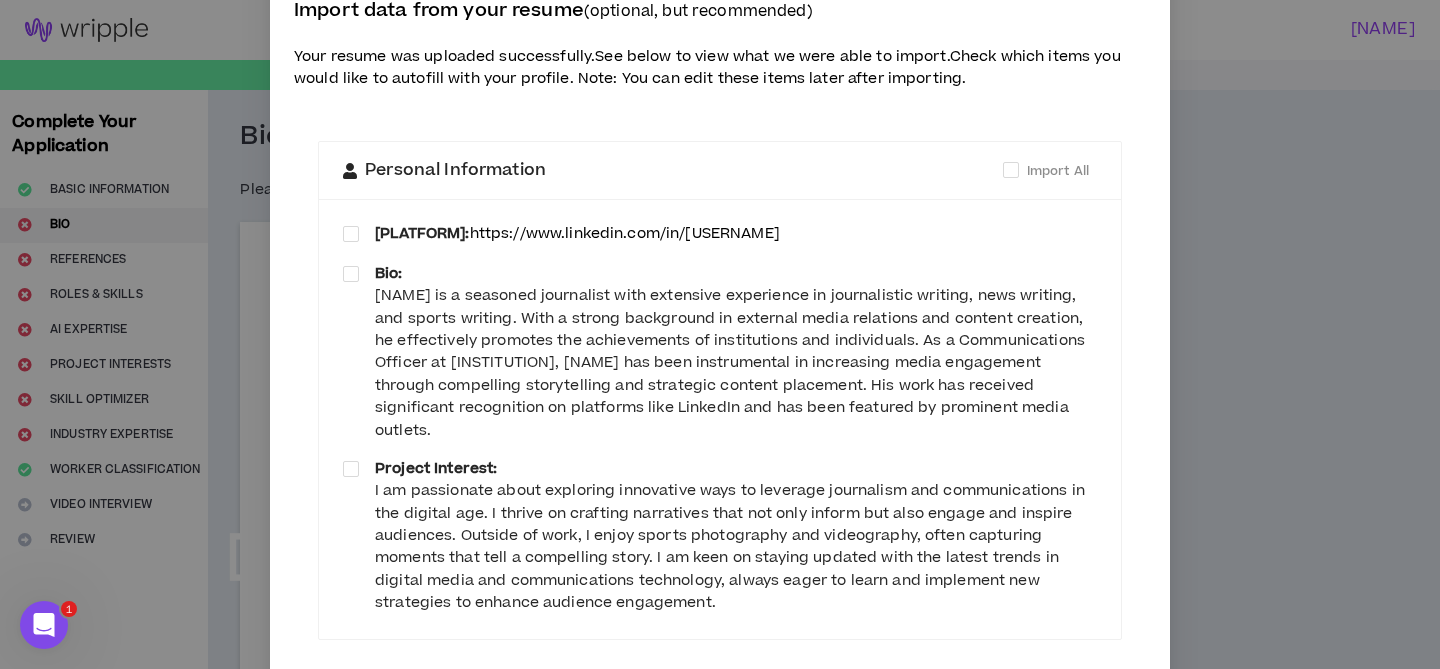 scroll, scrollTop: 66, scrollLeft: 0, axis: vertical 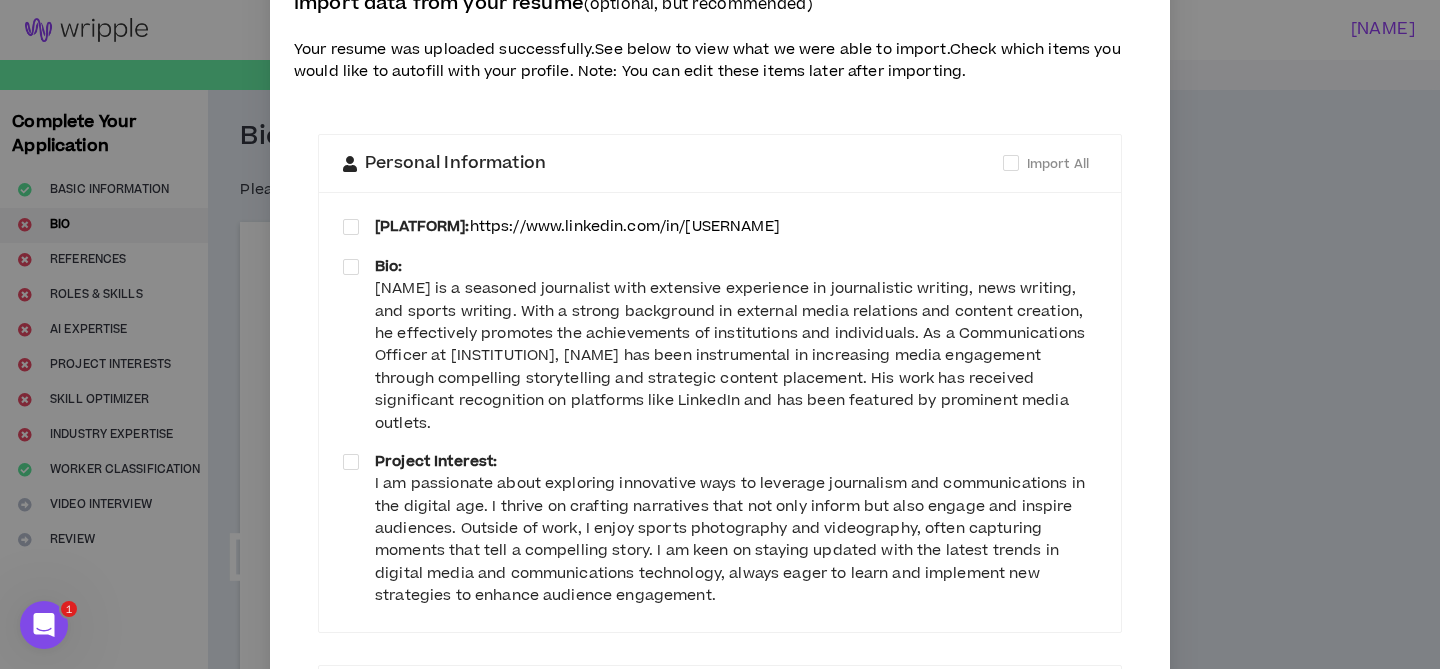 click on "I am passionate about exploring innovative ways to leverage journalism and communications in the digital age. I thrive on crafting narratives that not only inform but also engage and inspire audiences. Outside of work, I enjoy sports photography and videography, often capturing moments that tell a compelling story. I am keen on staying updated with the latest trends in digital media and communications technology, always eager to learn and implement new strategies to enhance audience engagement." at bounding box center (736, 540) 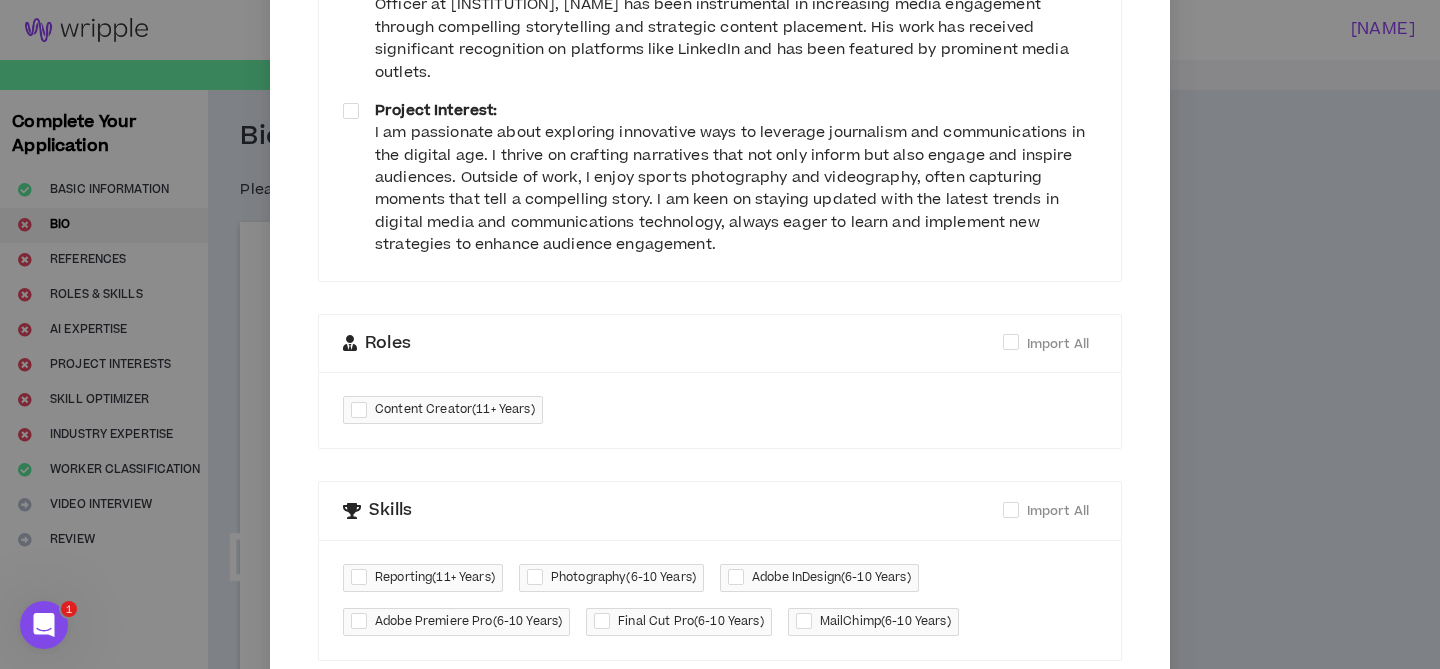 scroll, scrollTop: 0, scrollLeft: 0, axis: both 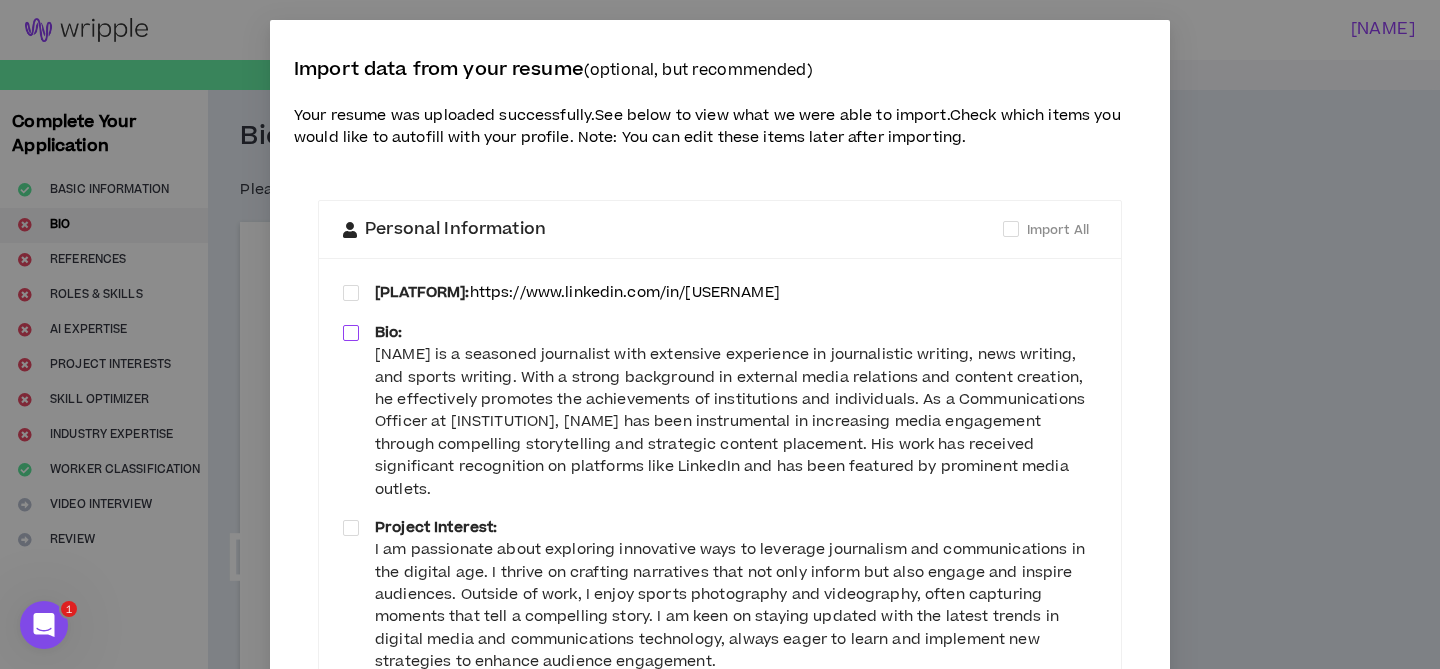 click at bounding box center [351, 333] 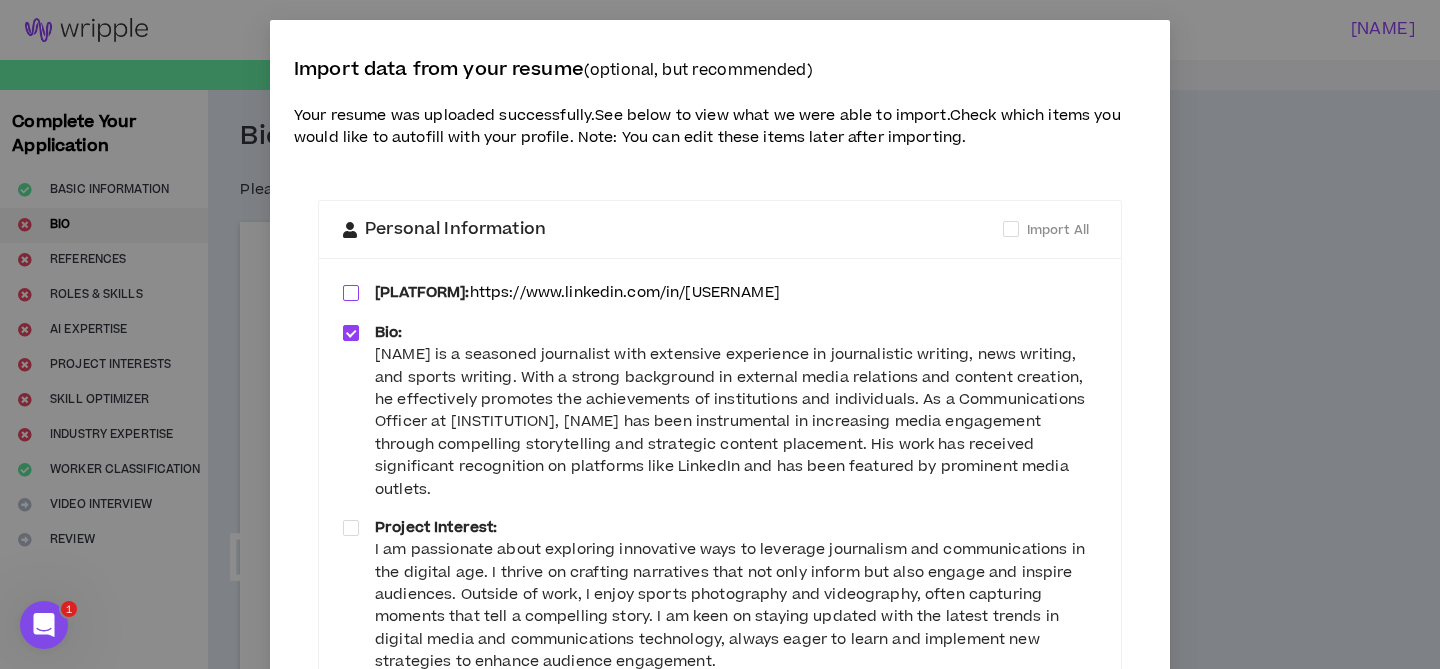 click at bounding box center (351, 293) 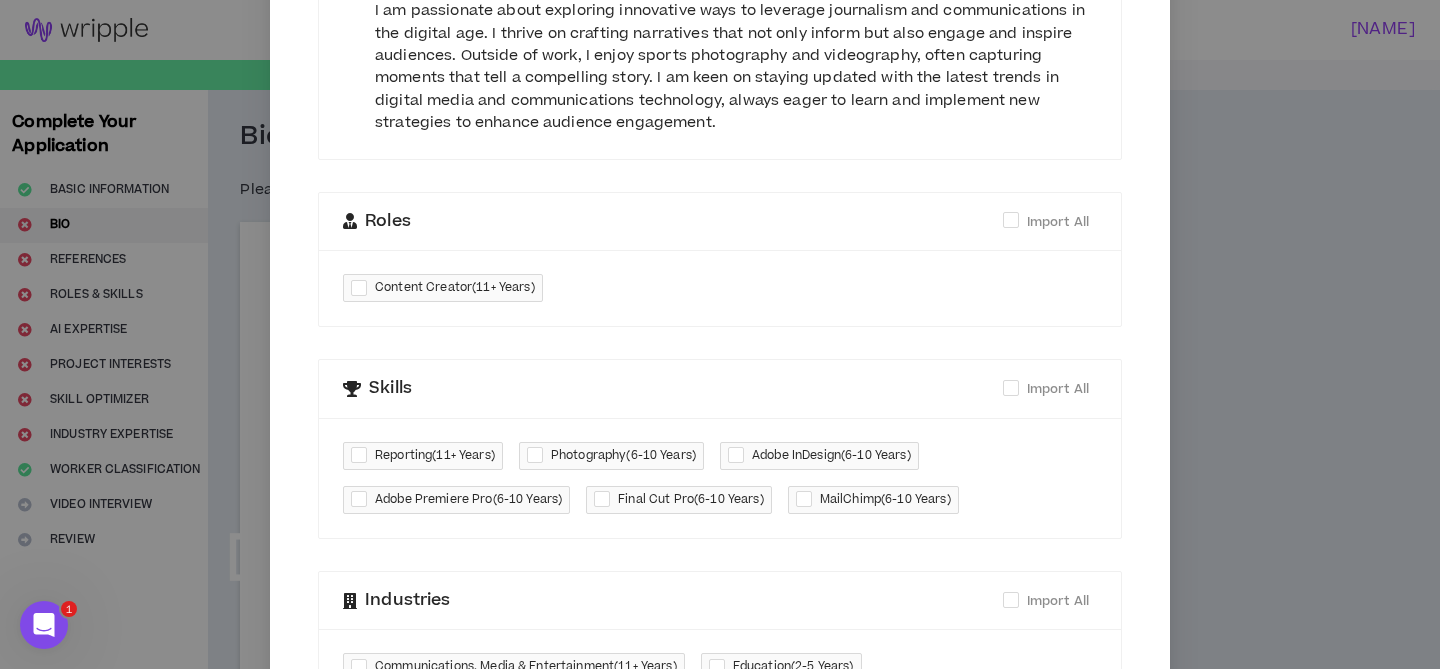 scroll, scrollTop: 563, scrollLeft: 0, axis: vertical 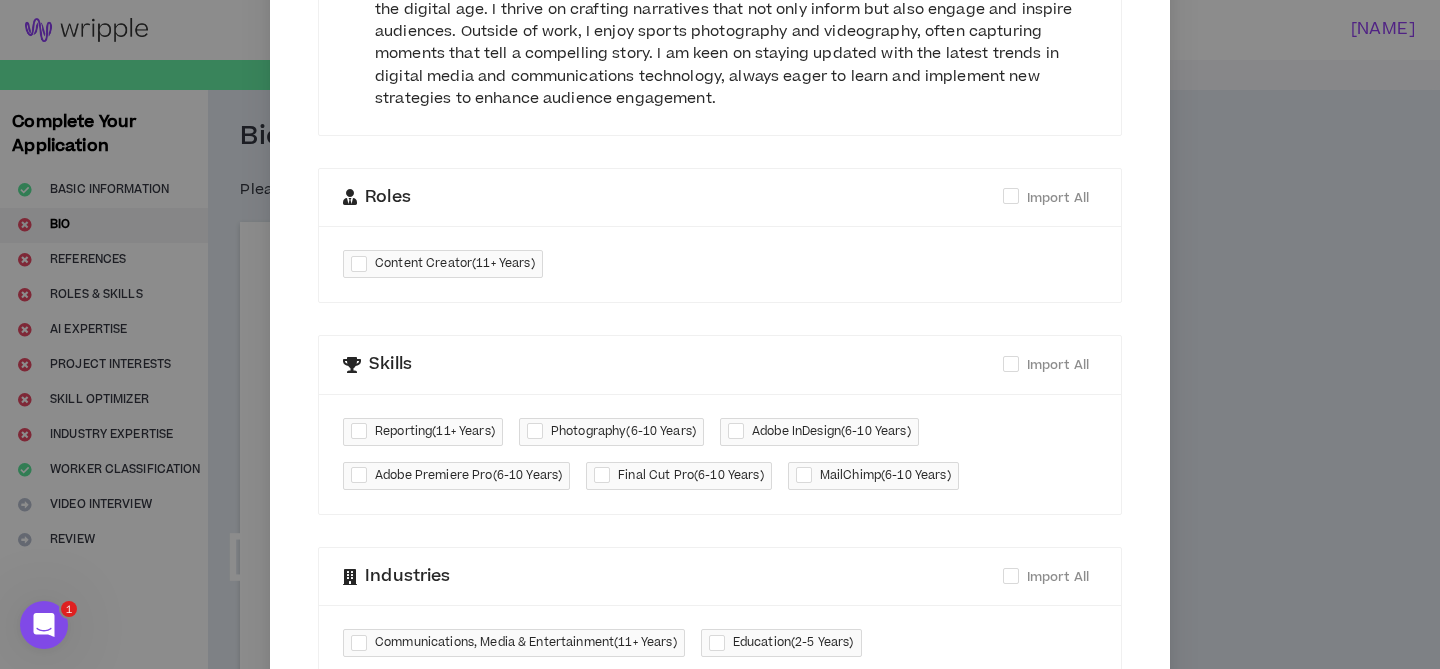 click at bounding box center [363, 264] 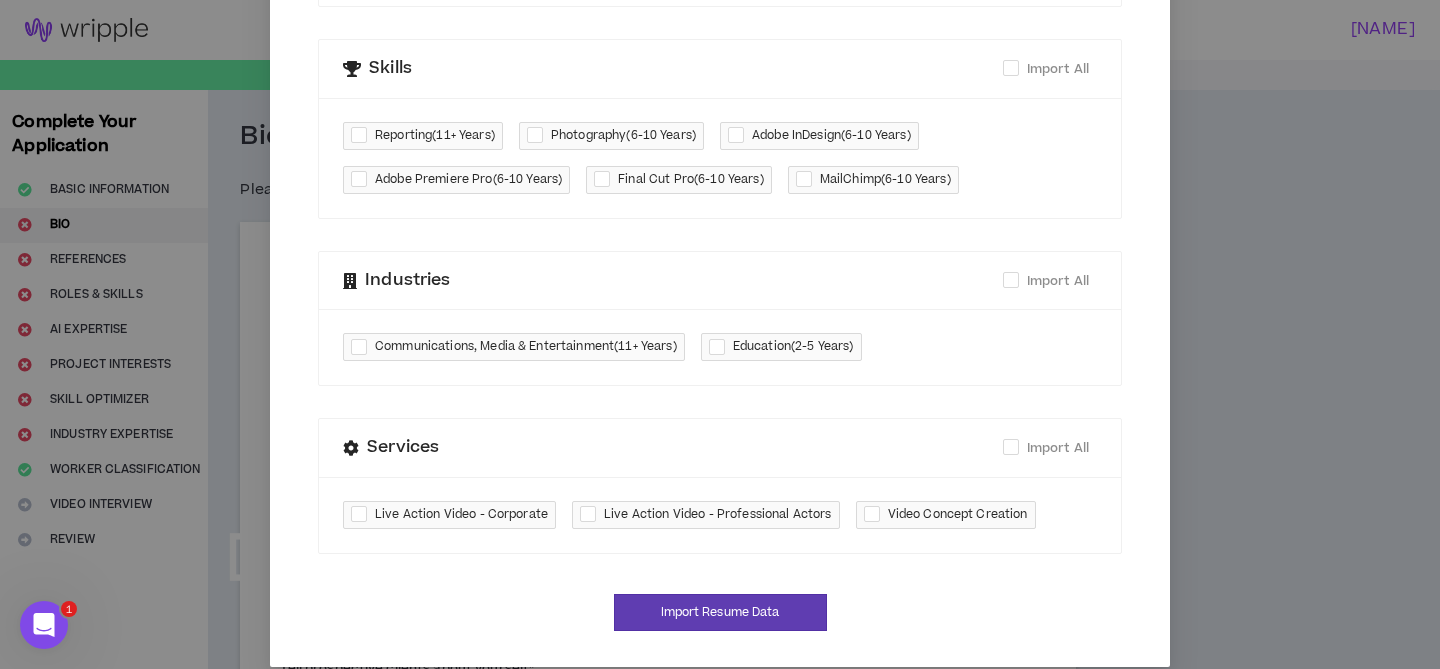scroll, scrollTop: 857, scrollLeft: 0, axis: vertical 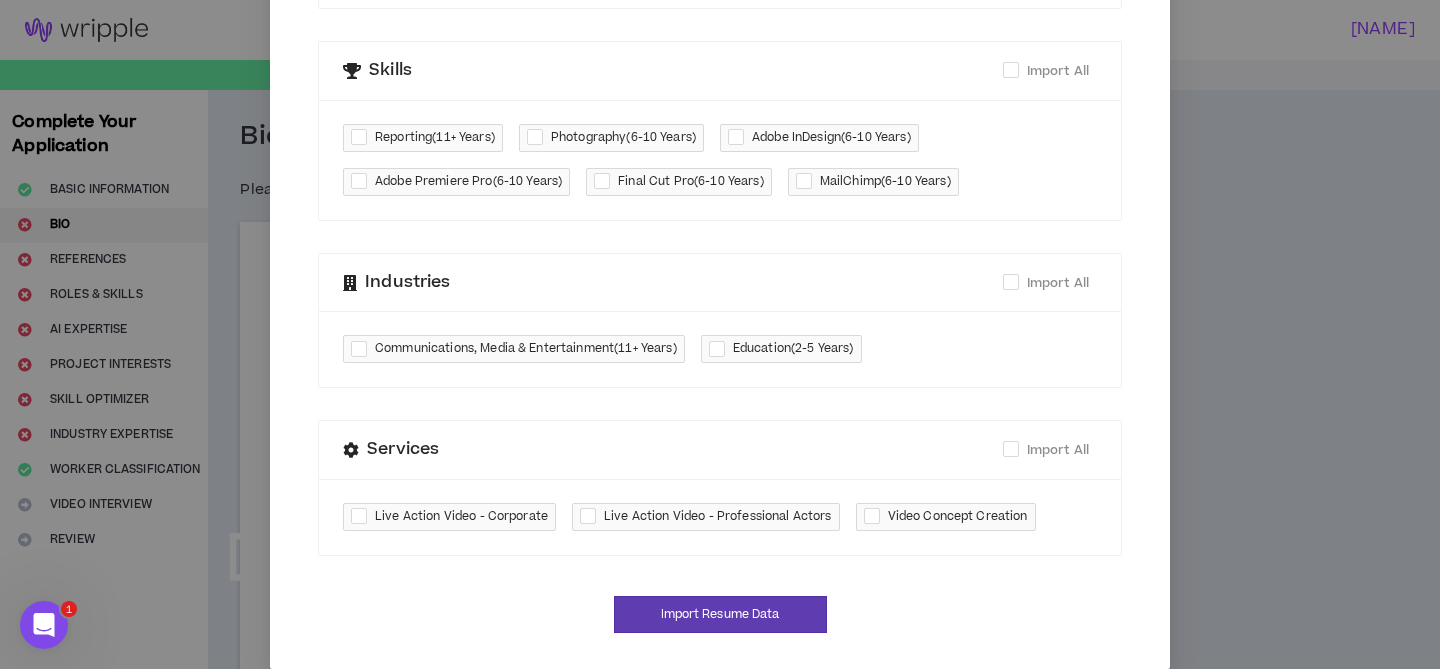 click at bounding box center [363, 349] 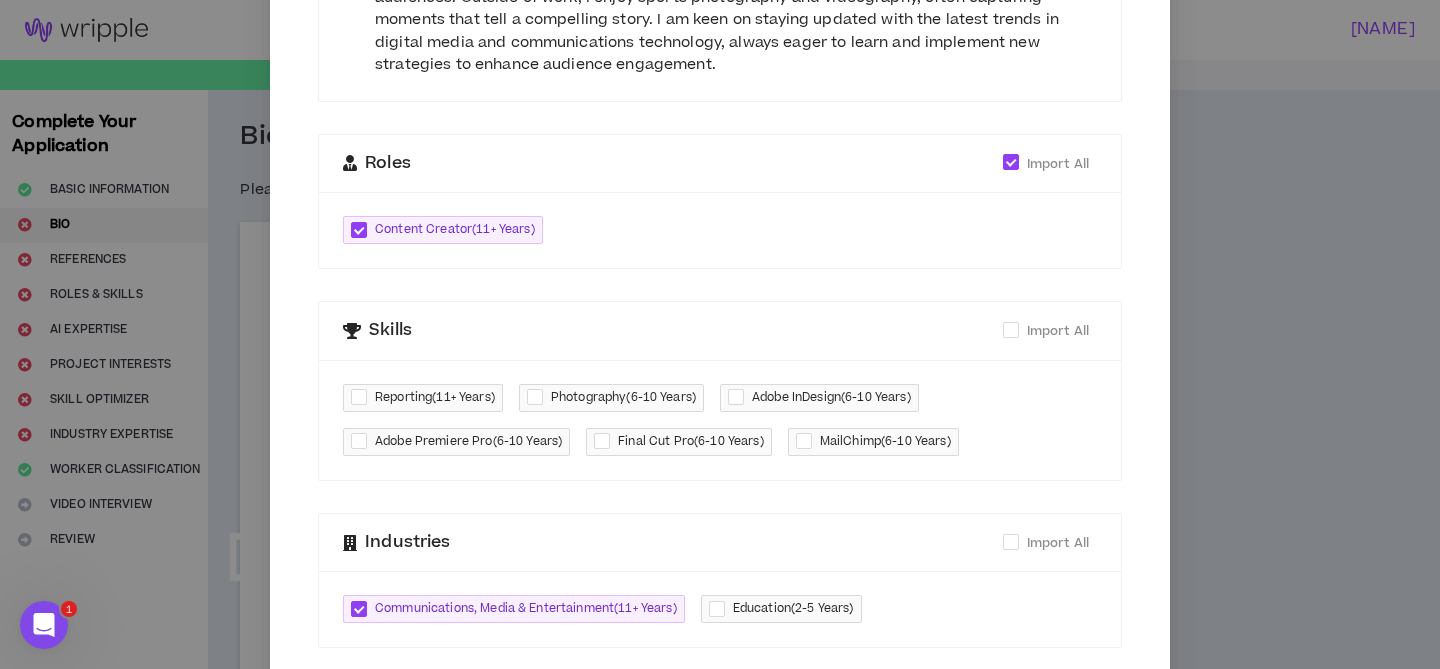 scroll, scrollTop: 594, scrollLeft: 0, axis: vertical 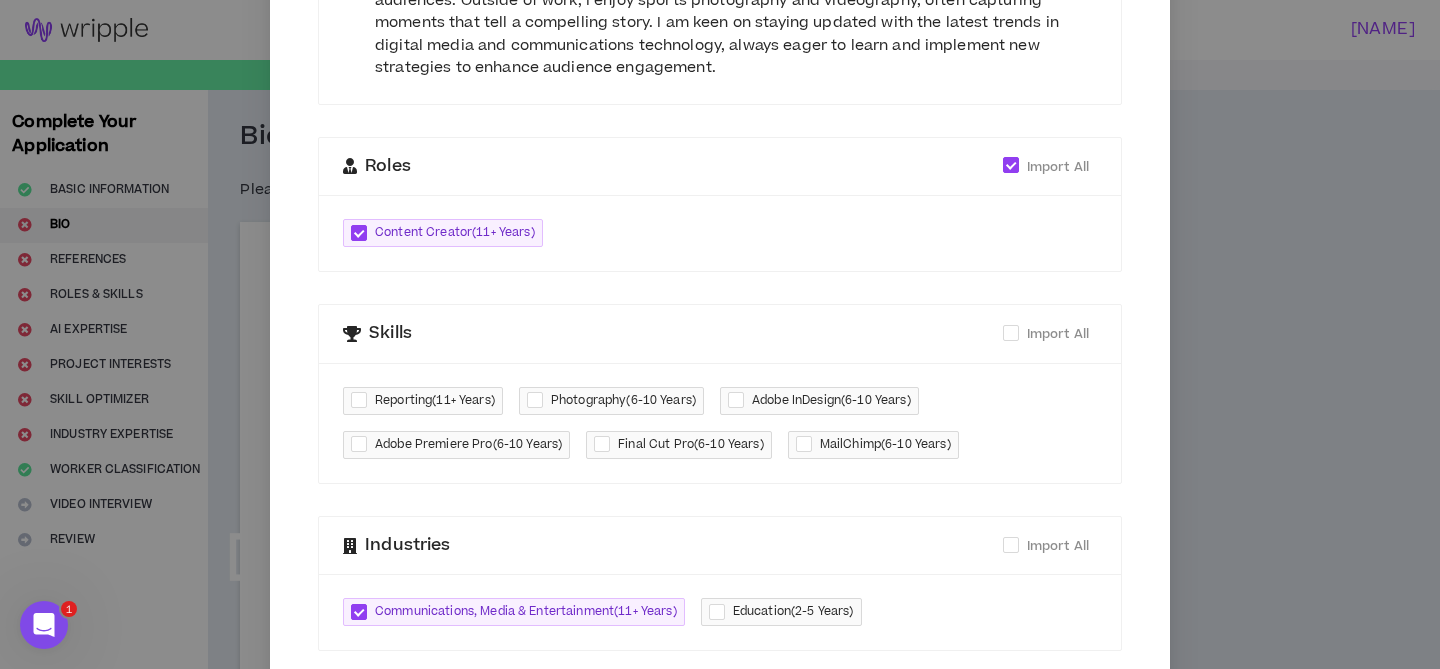 click at bounding box center (363, 400) 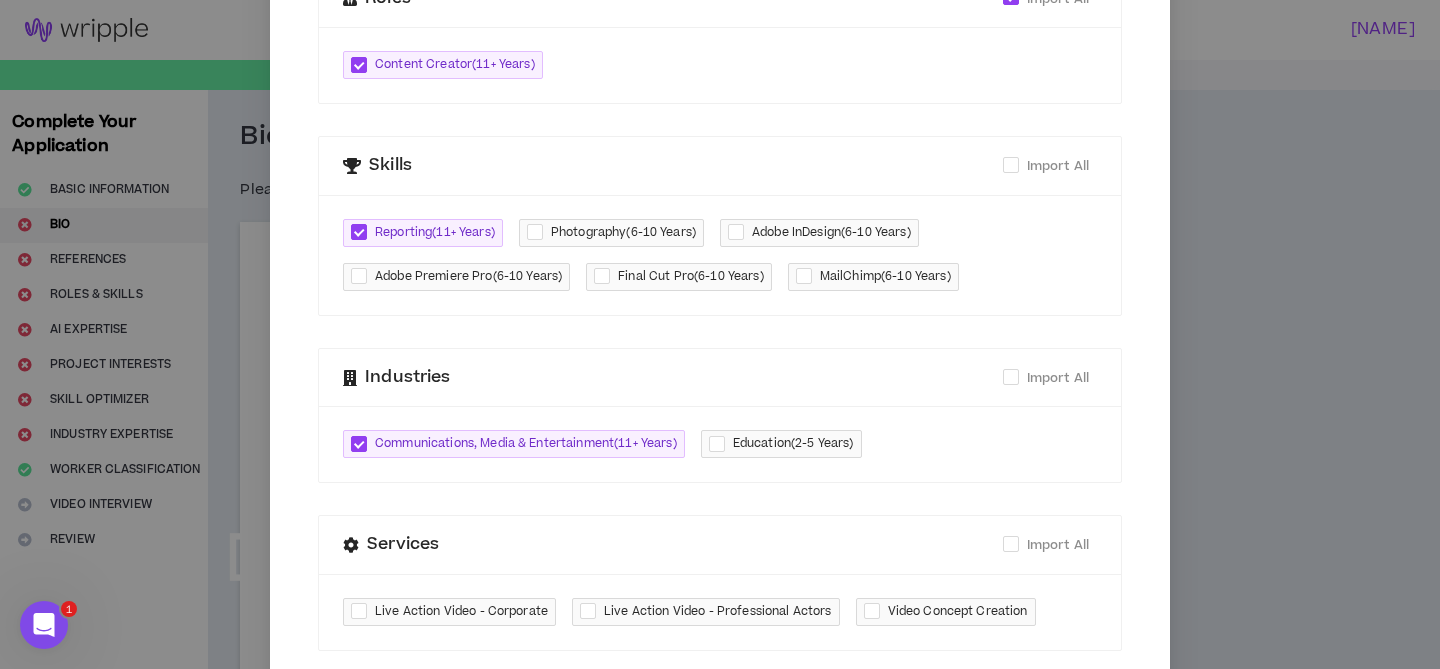 scroll, scrollTop: 881, scrollLeft: 0, axis: vertical 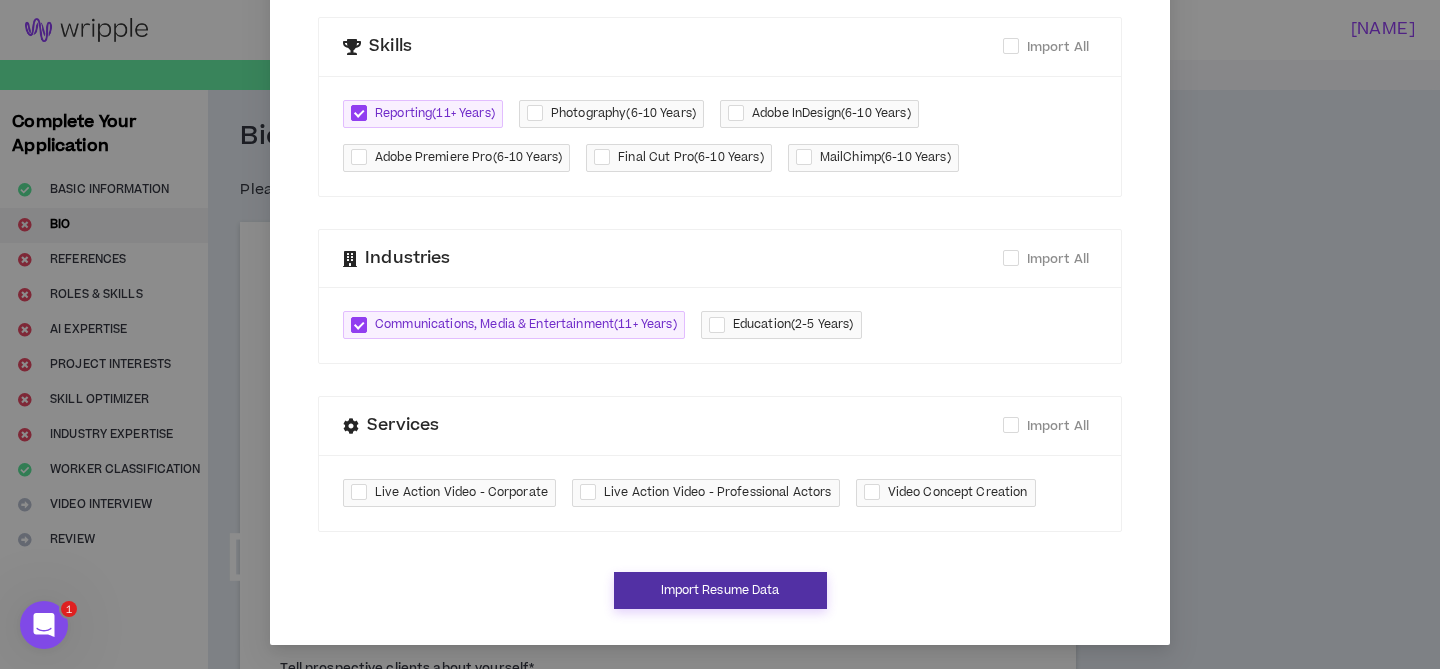 click on "Import Resume Data" at bounding box center (720, 590) 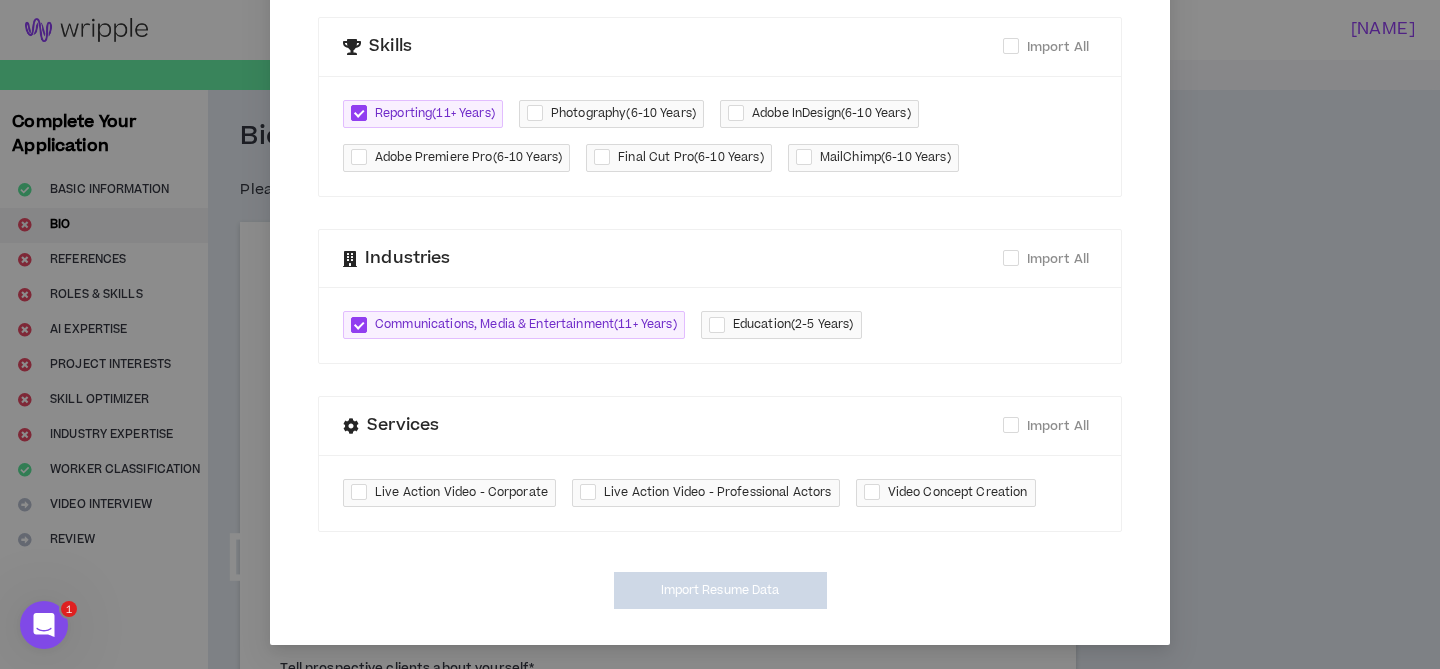 type on "https://www.linkedin.com/in/[USERNAME]" 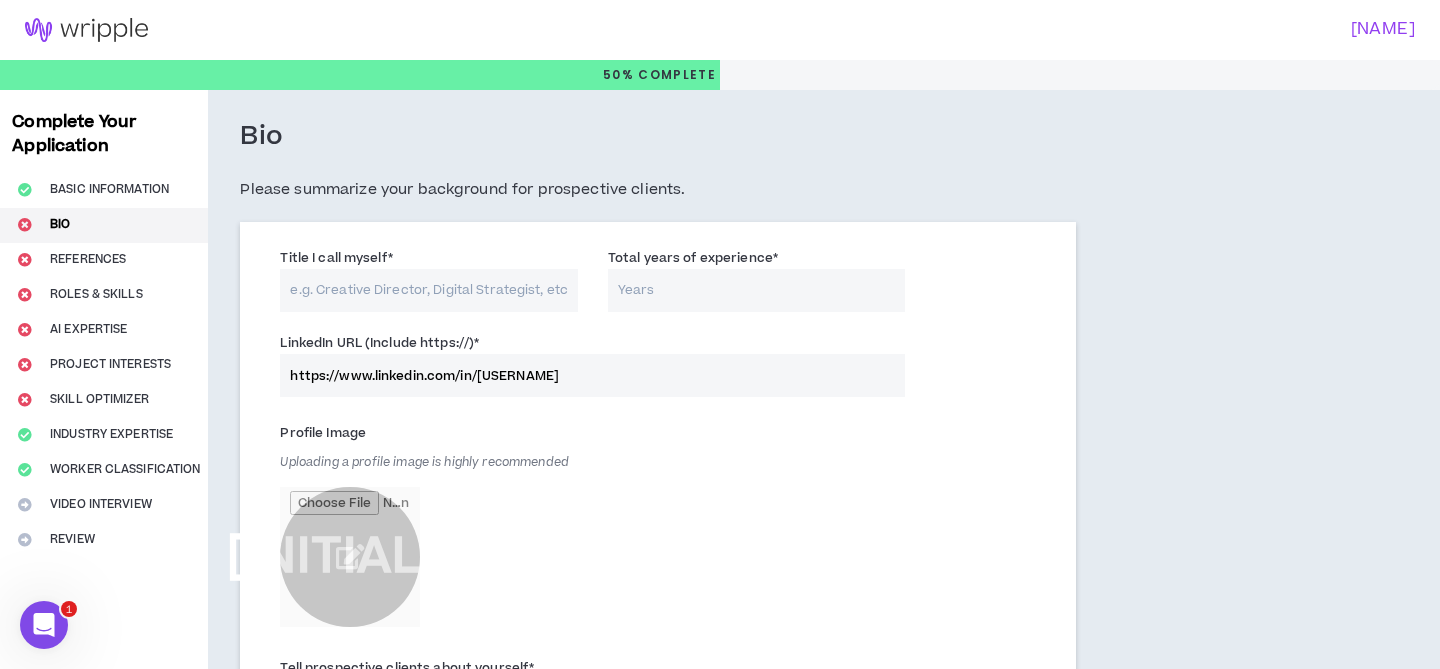 scroll, scrollTop: 861, scrollLeft: 0, axis: vertical 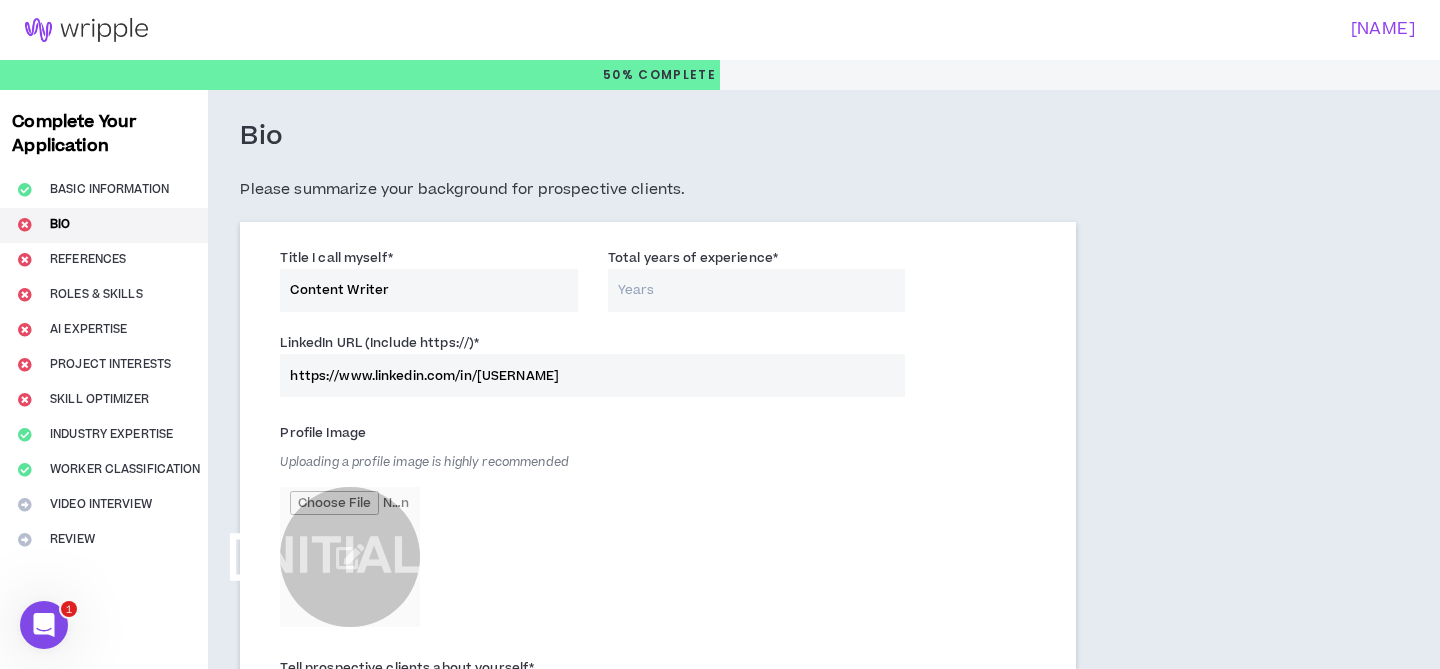 click on "Content Writer" at bounding box center [429, 290] 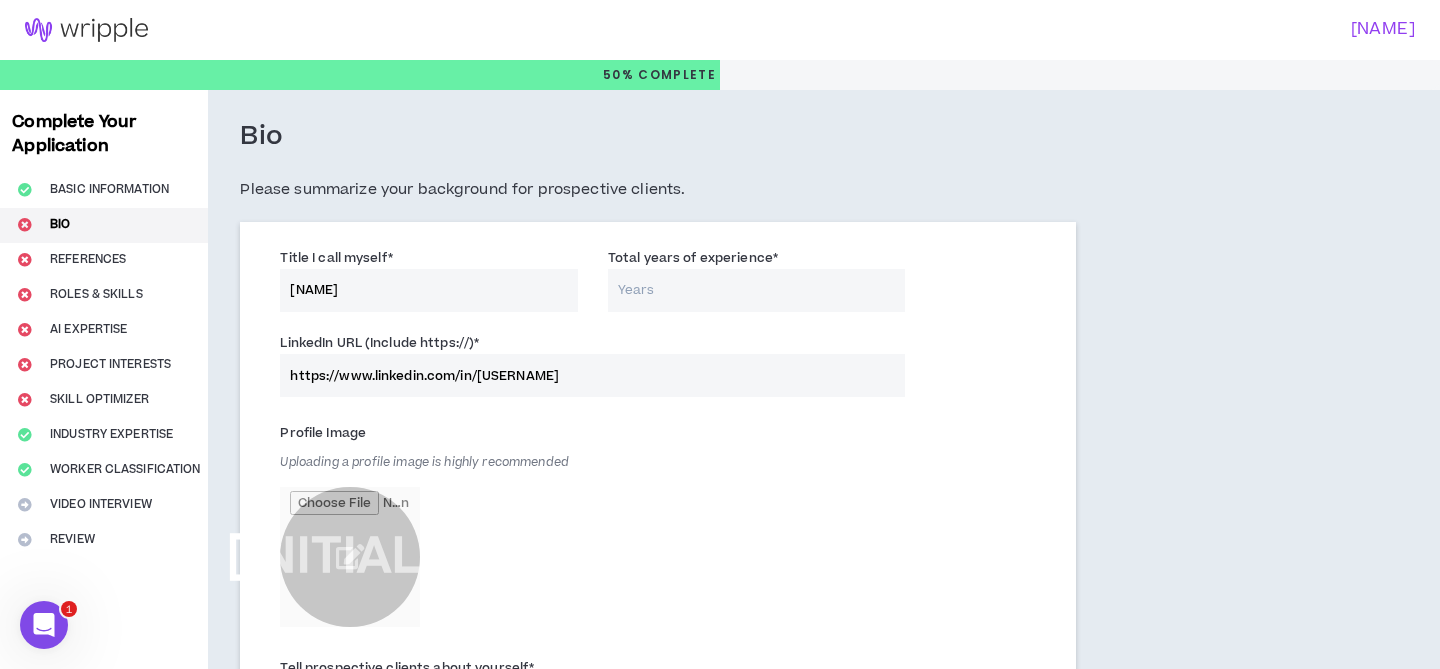 type on "[NAME]" 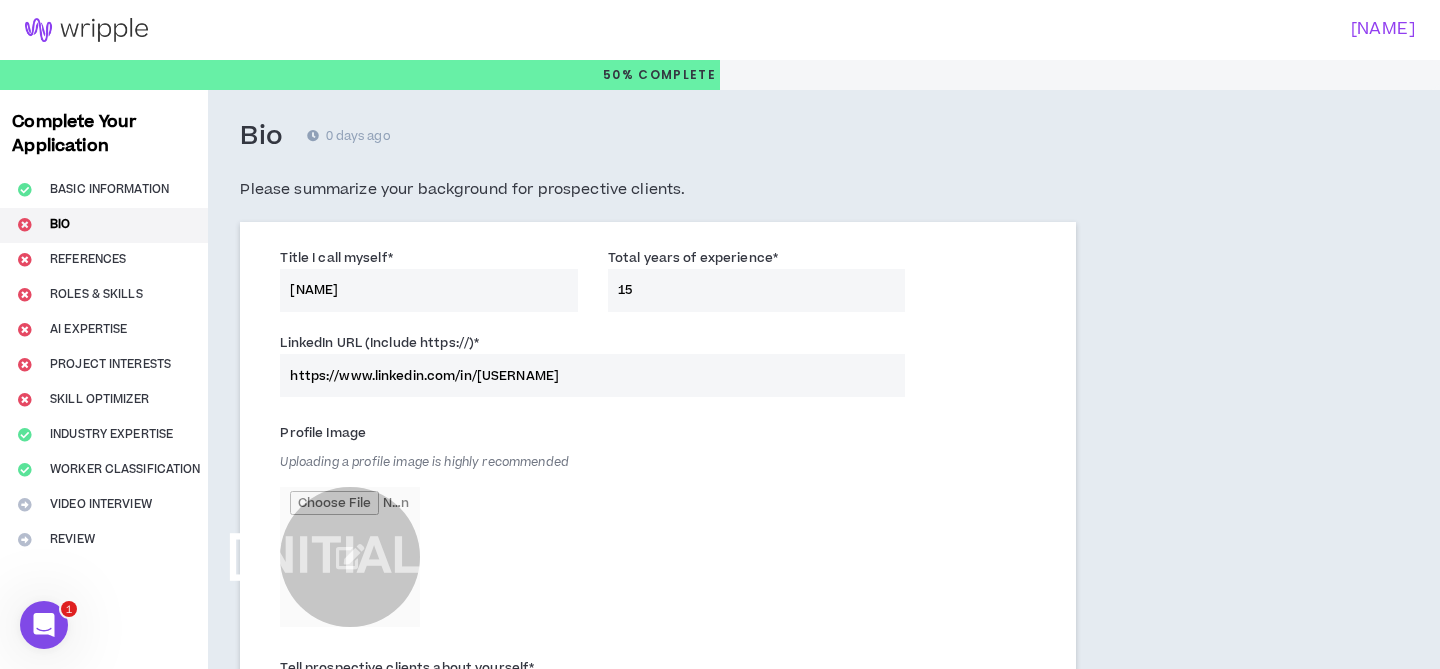 type on "15" 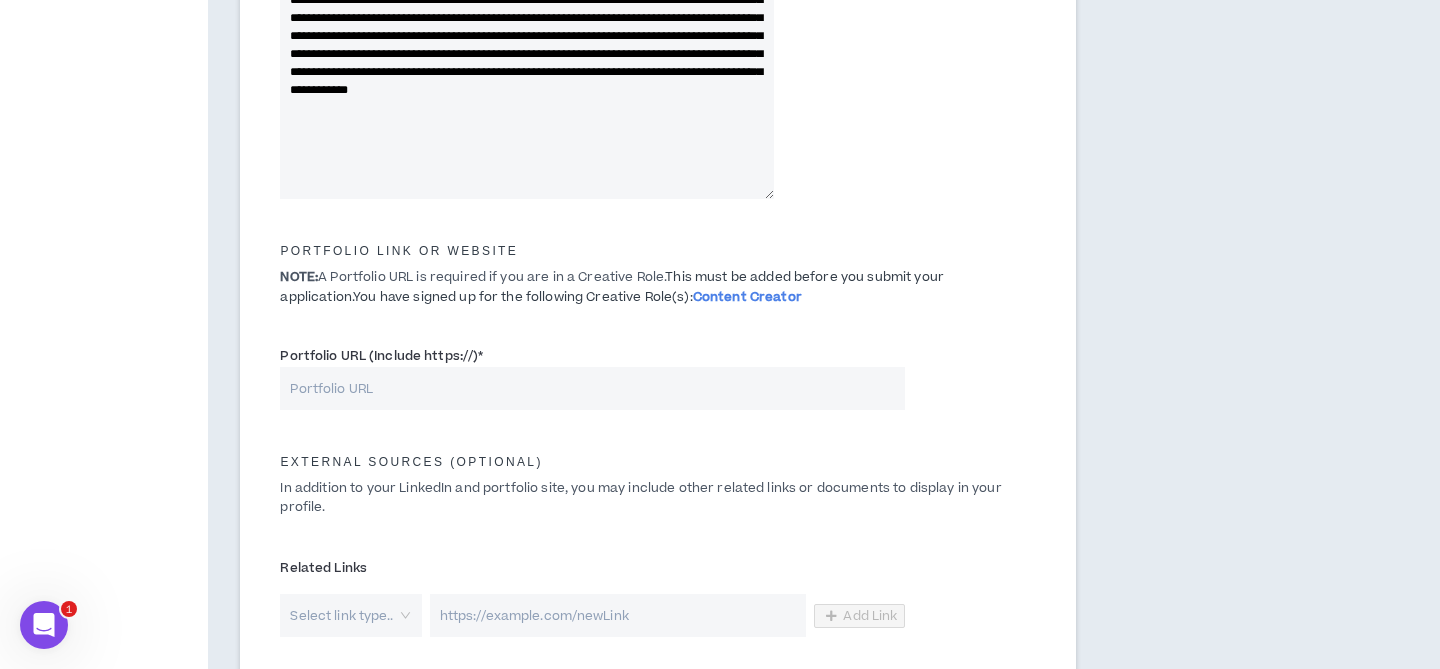scroll, scrollTop: 1041, scrollLeft: 0, axis: vertical 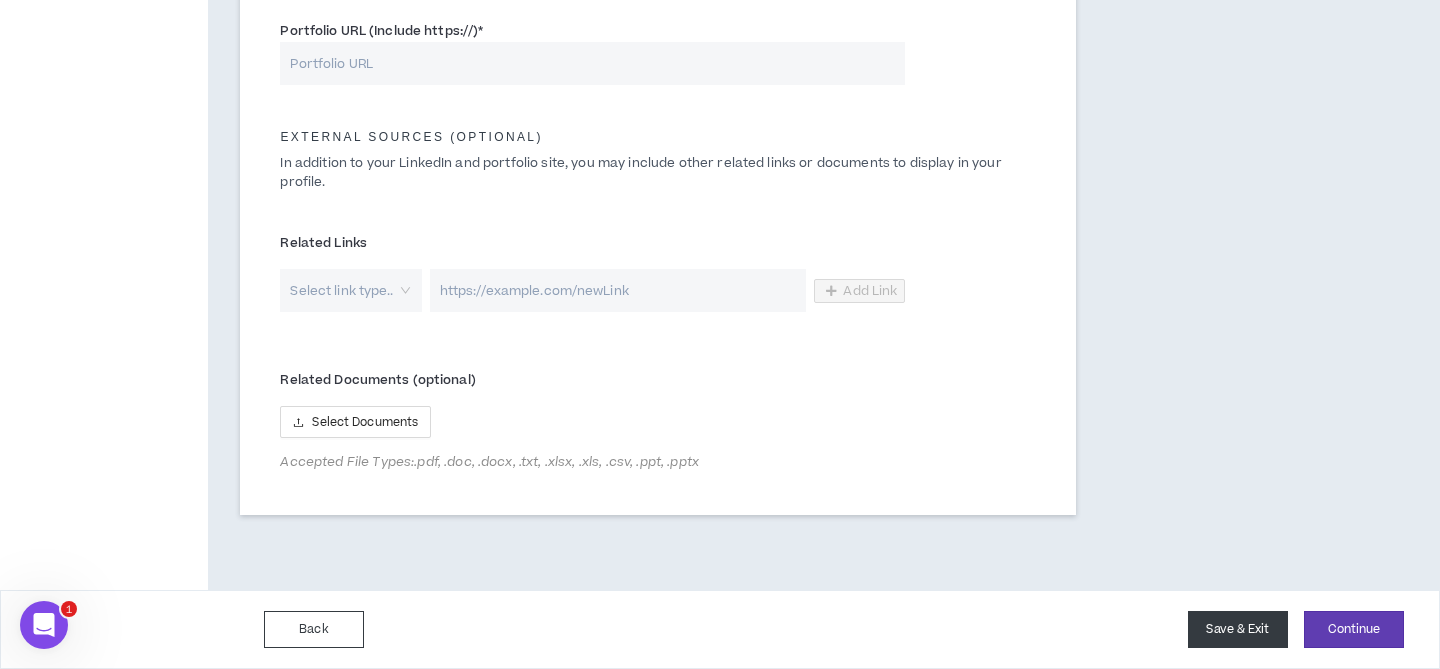click on "Save & Exit" at bounding box center [1238, 629] 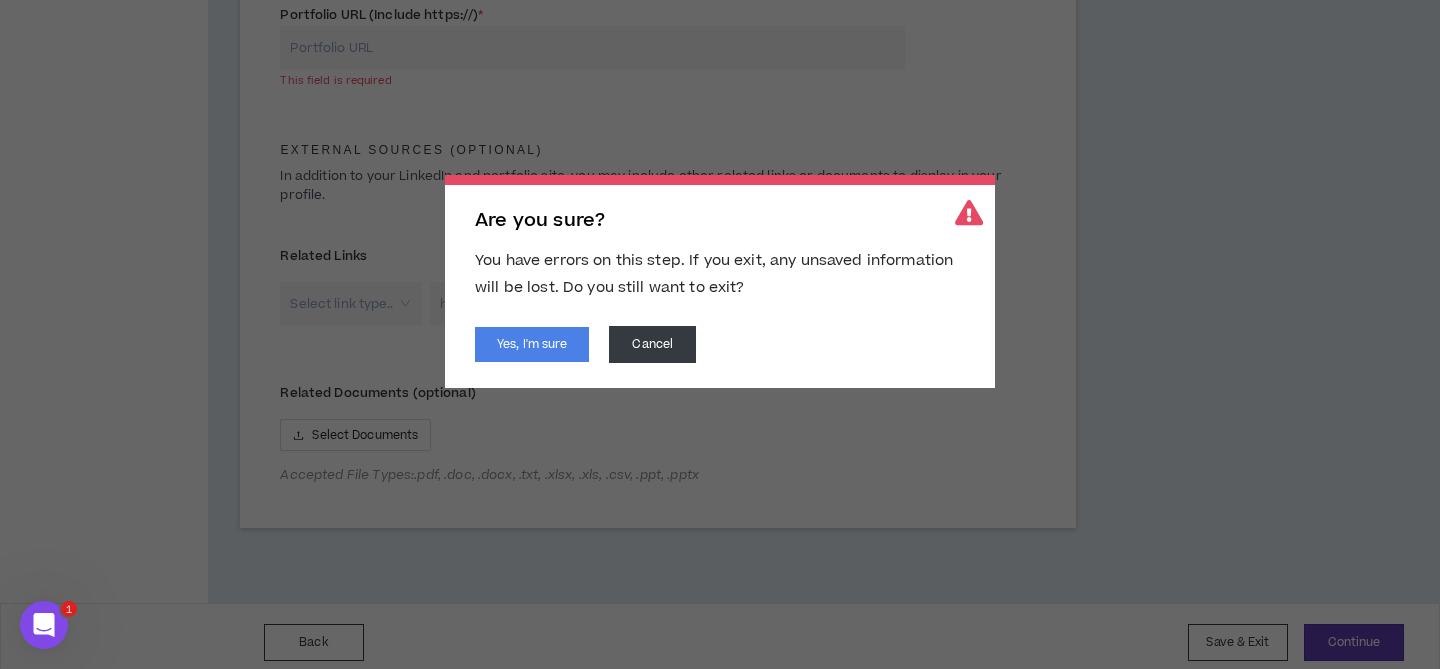 scroll, scrollTop: 1060, scrollLeft: 0, axis: vertical 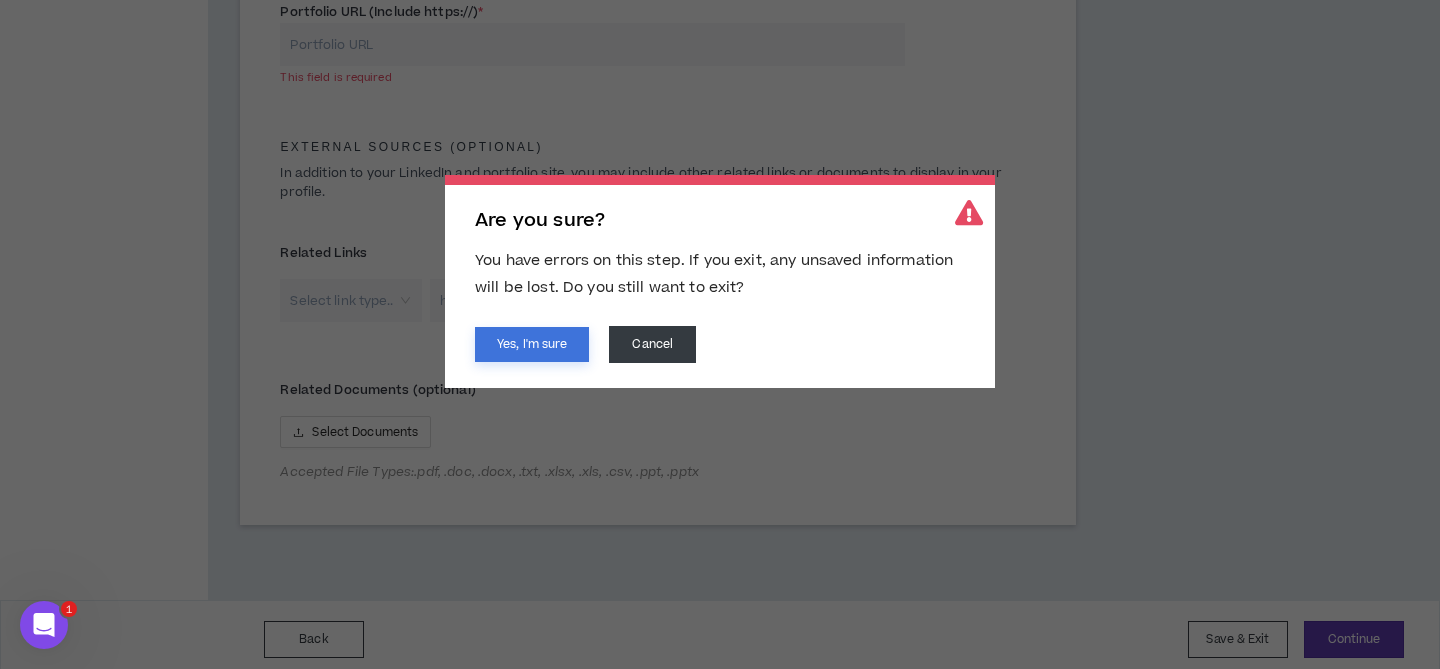 click on "Yes, I'm sure" at bounding box center [532, 344] 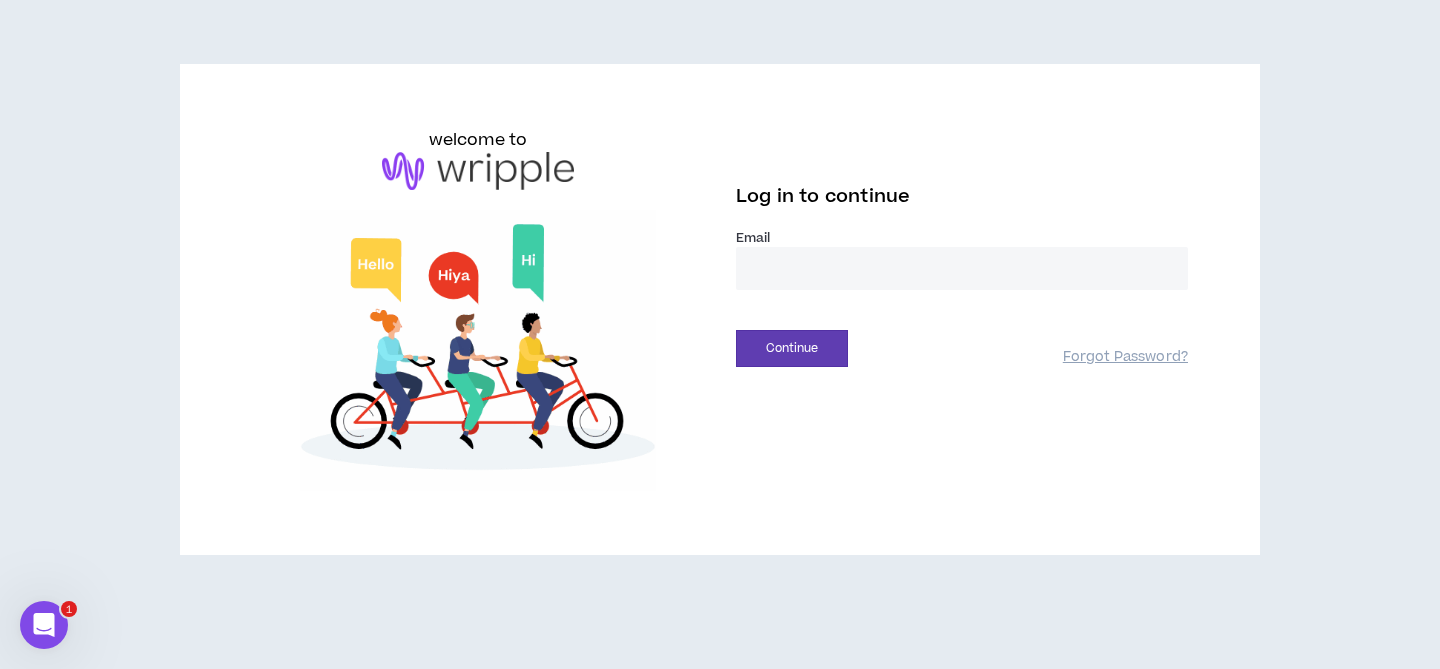 scroll, scrollTop: 0, scrollLeft: 0, axis: both 